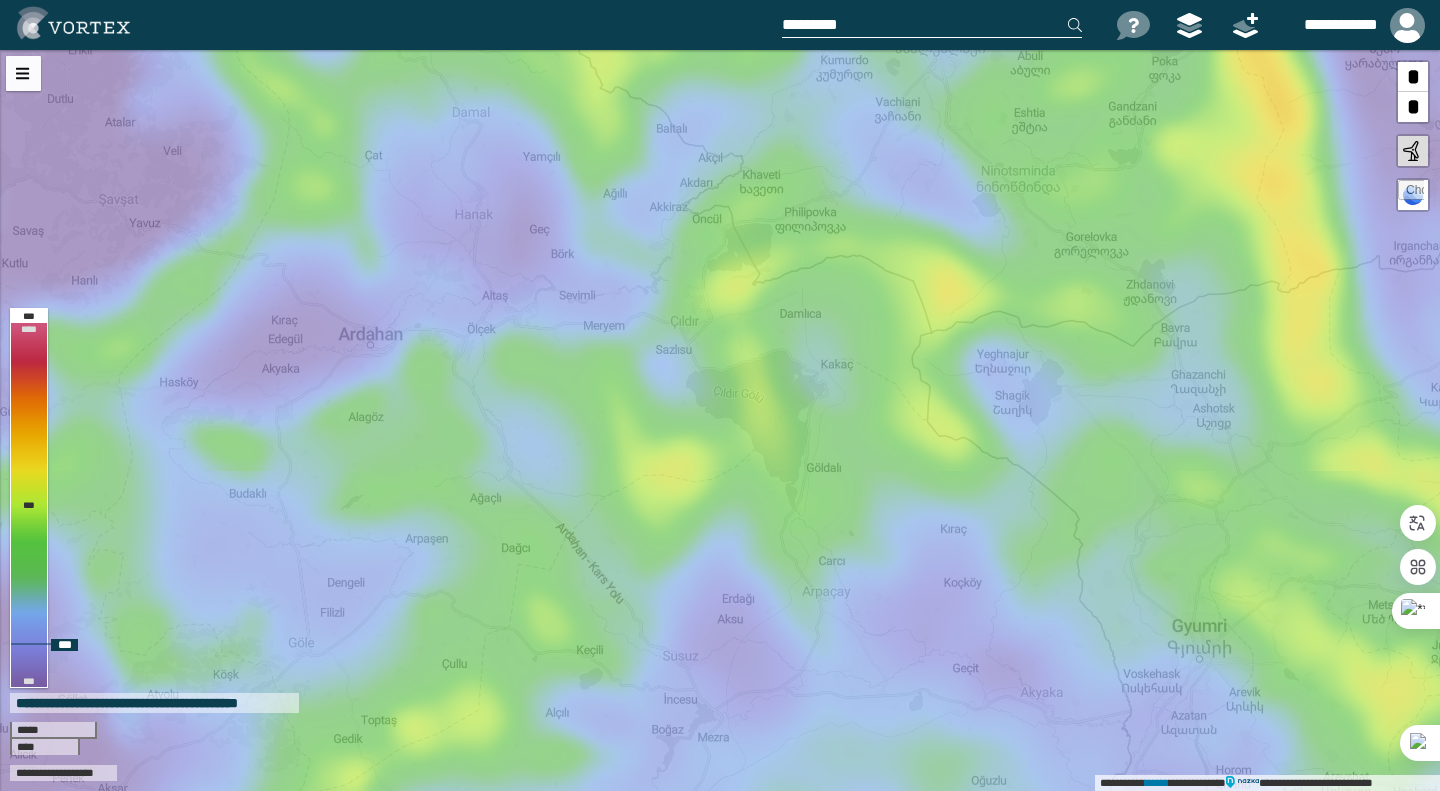 scroll, scrollTop: 0, scrollLeft: 0, axis: both 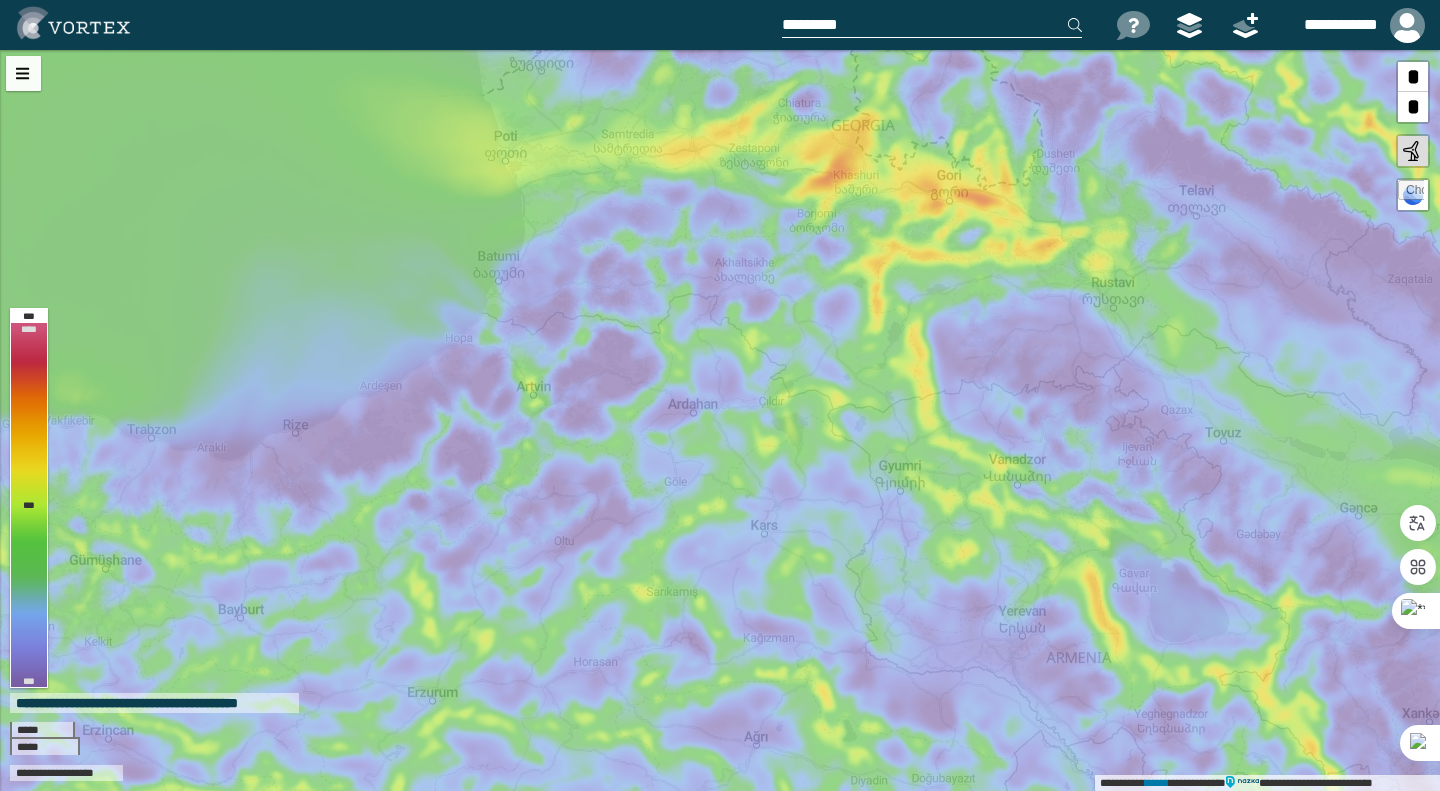 click at bounding box center [932, 25] 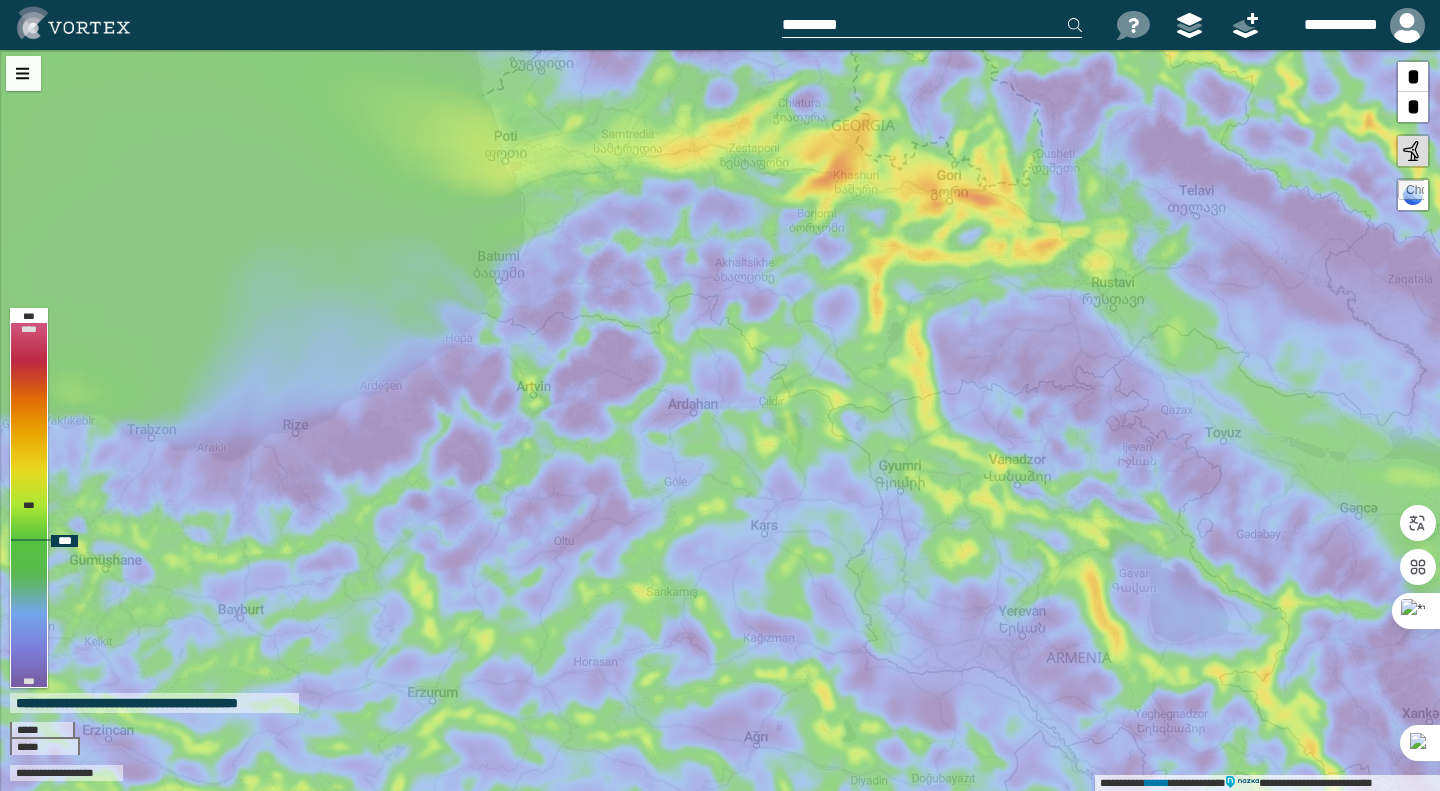 click on "**********" at bounding box center (720, 420) 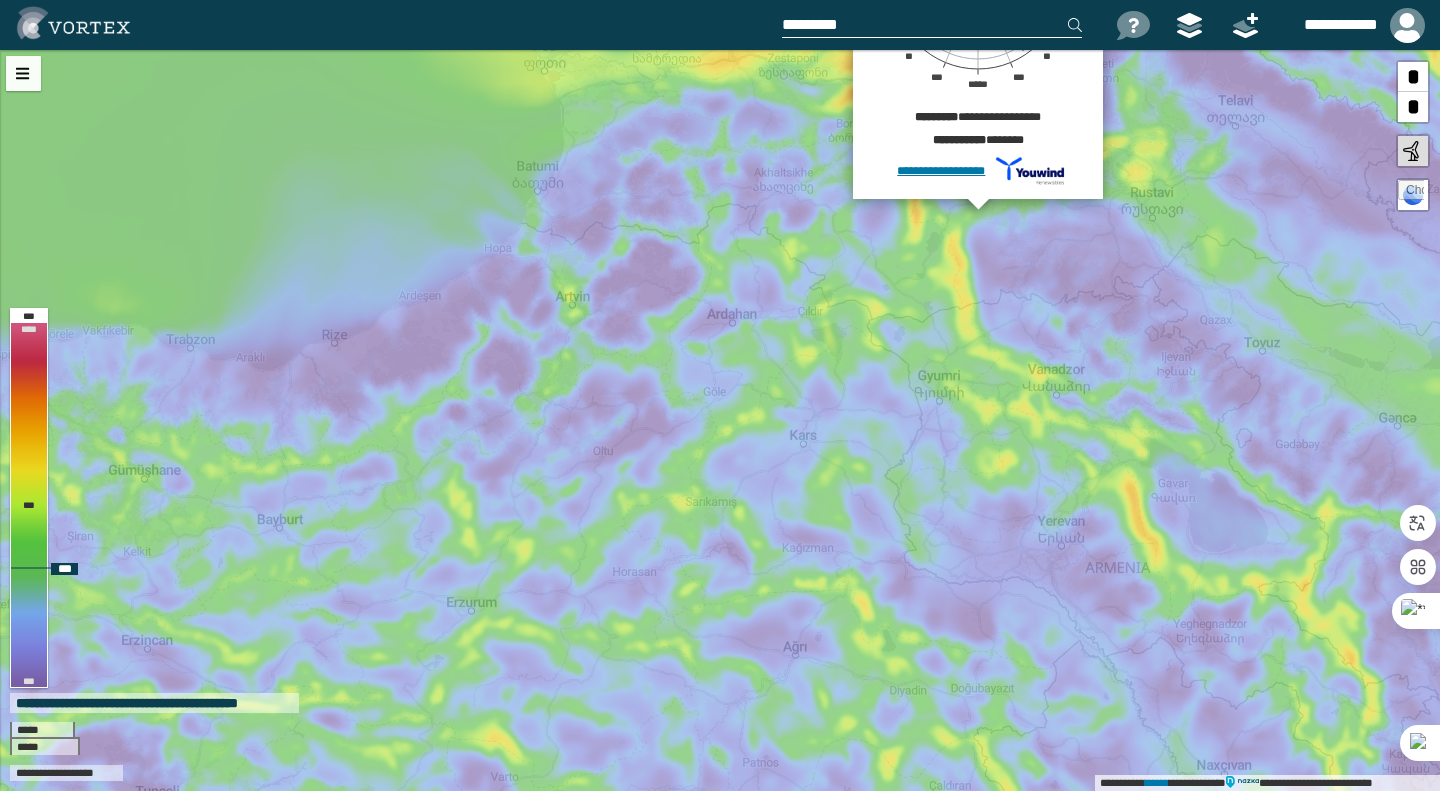 drag, startPoint x: 939, startPoint y: 302, endPoint x: 979, endPoint y: 211, distance: 99.40322 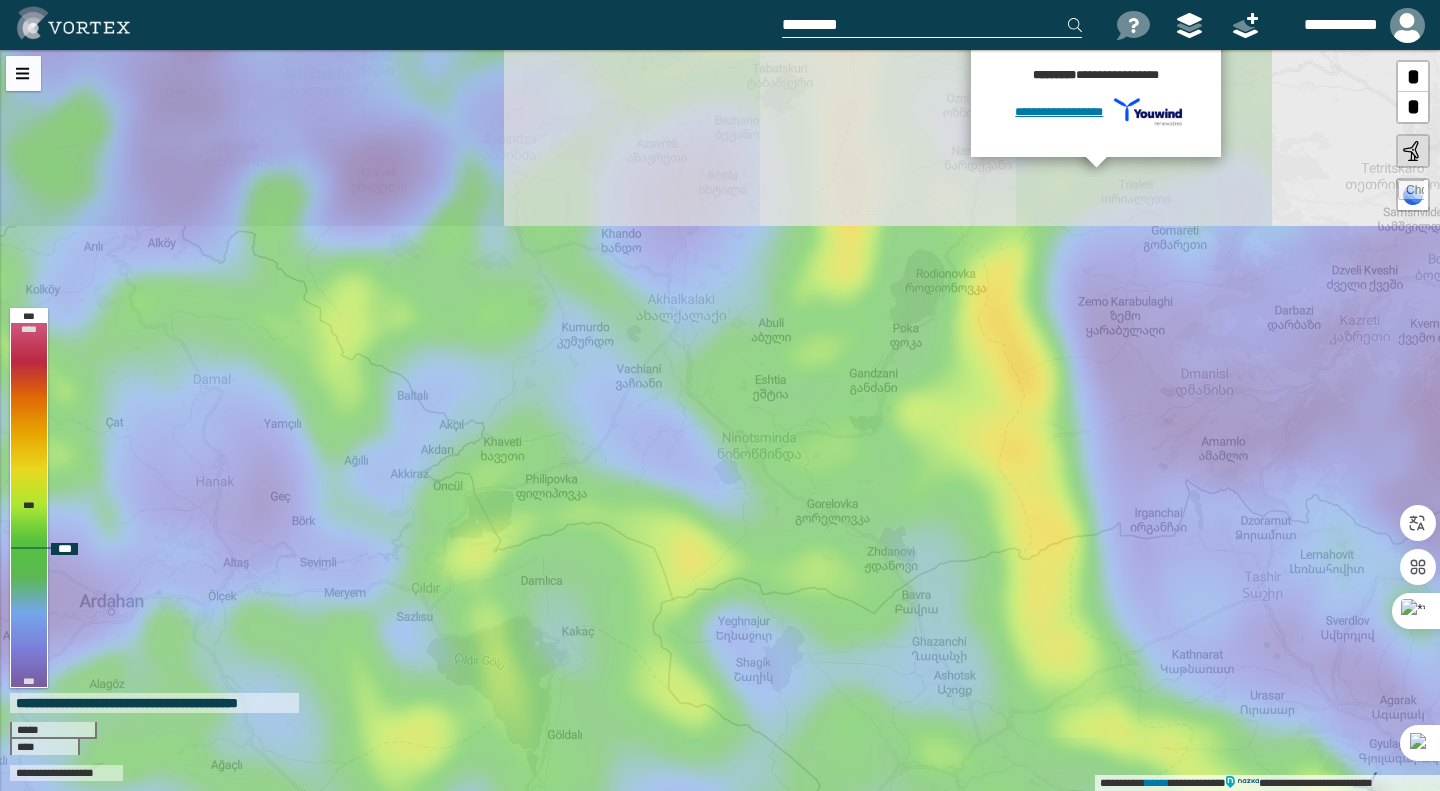 drag, startPoint x: 847, startPoint y: 311, endPoint x: 896, endPoint y: 477, distance: 173.0809 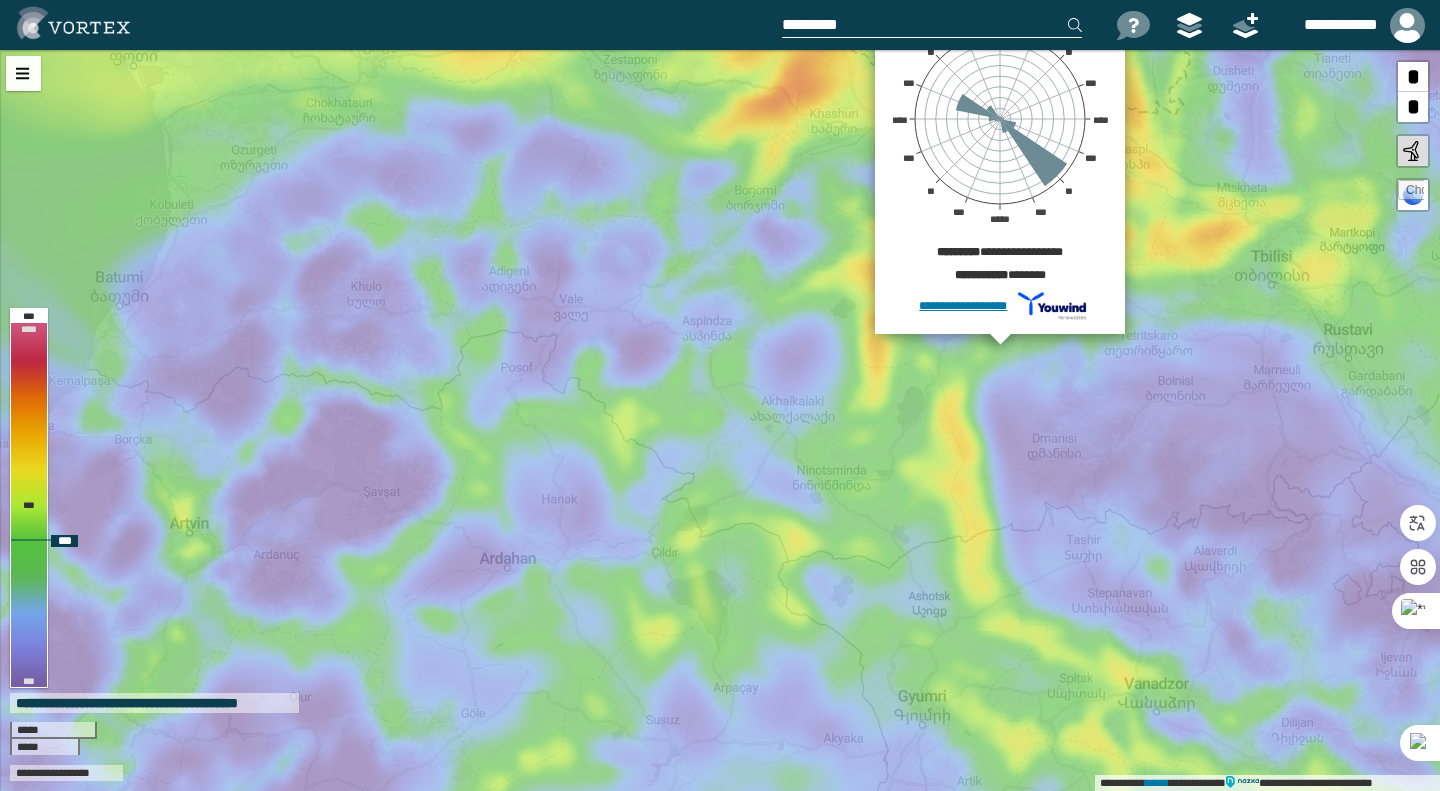 drag, startPoint x: 837, startPoint y: 445, endPoint x: 840, endPoint y: 481, distance: 36.124783 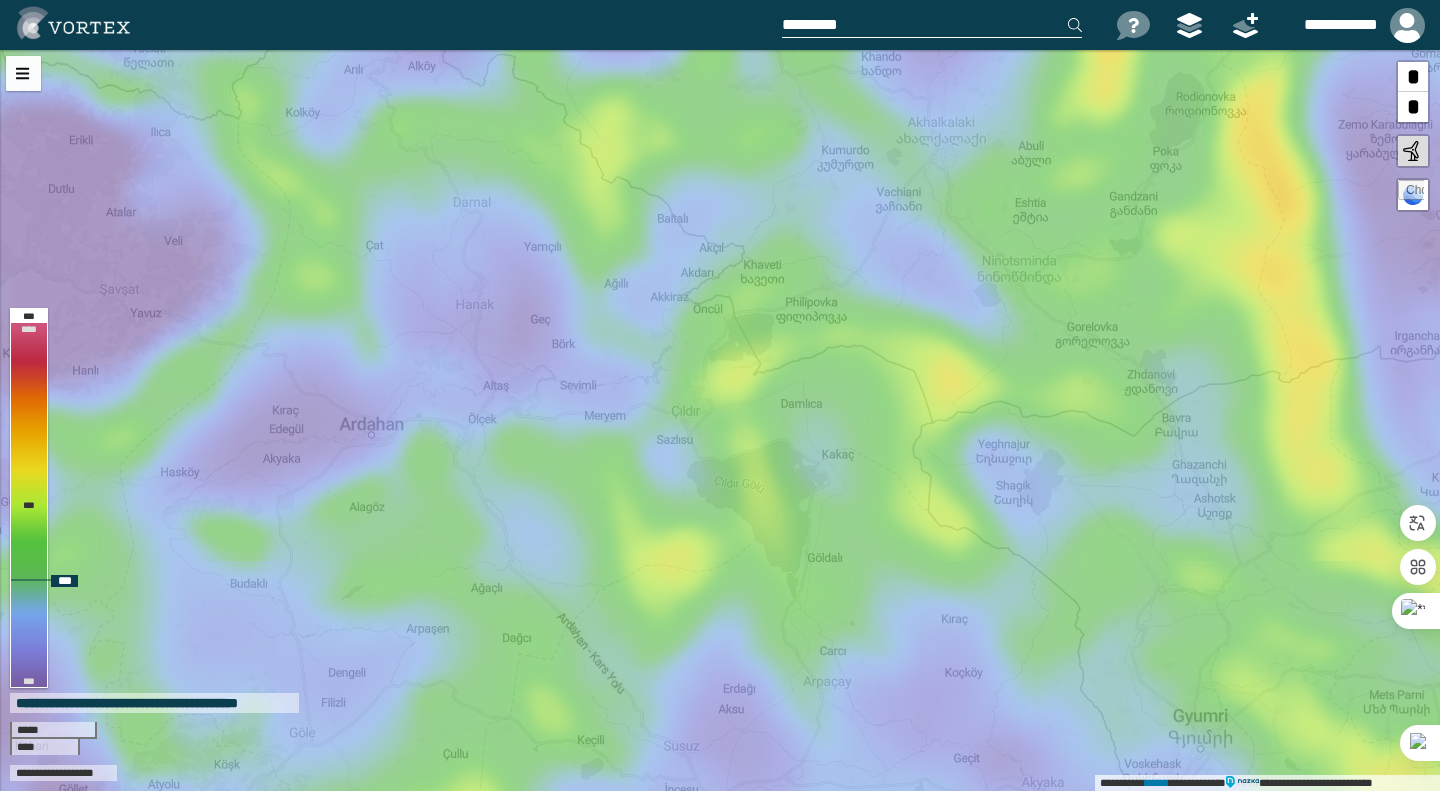 drag, startPoint x: 651, startPoint y: 366, endPoint x: 638, endPoint y: 242, distance: 124.67959 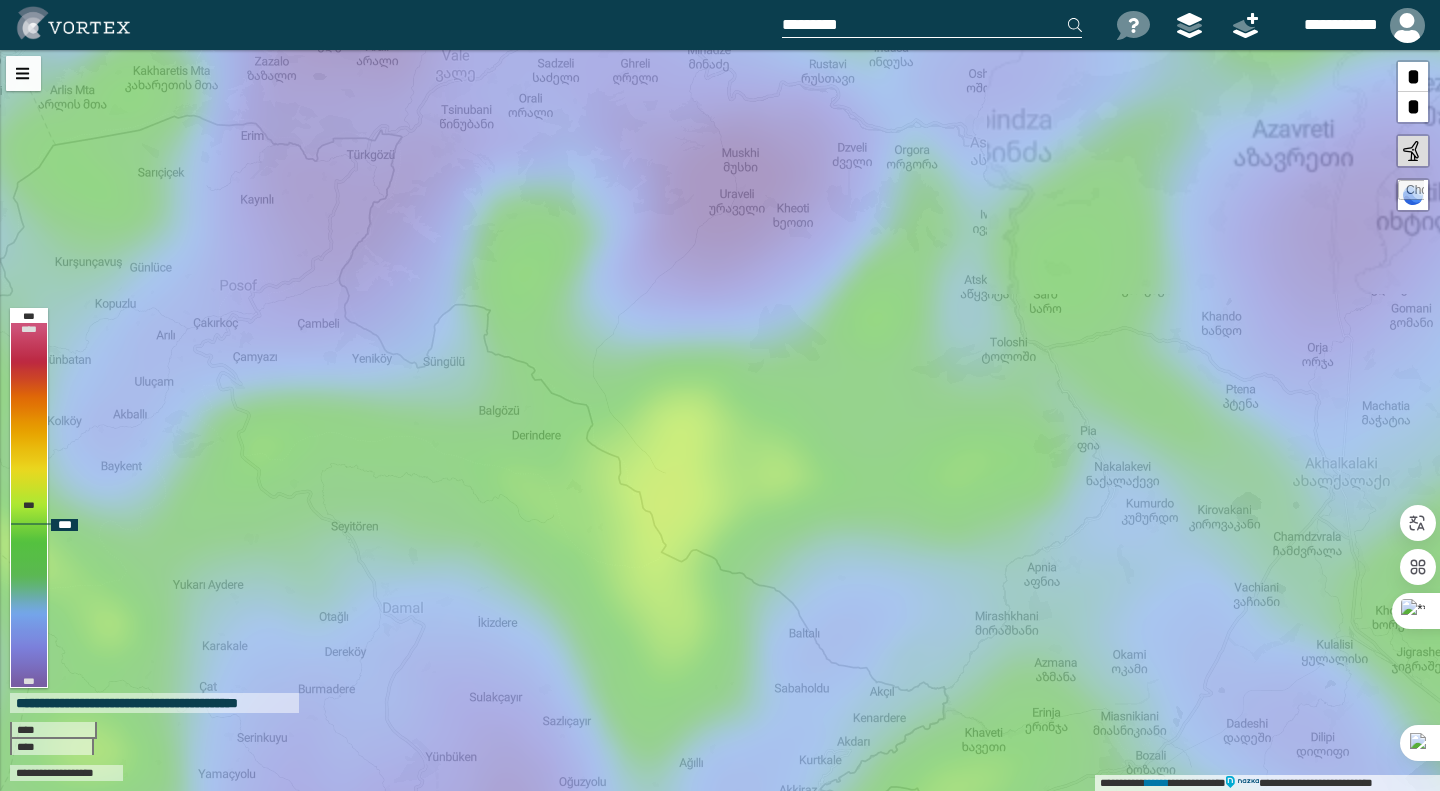 drag, startPoint x: 716, startPoint y: 284, endPoint x: 733, endPoint y: 516, distance: 232.62201 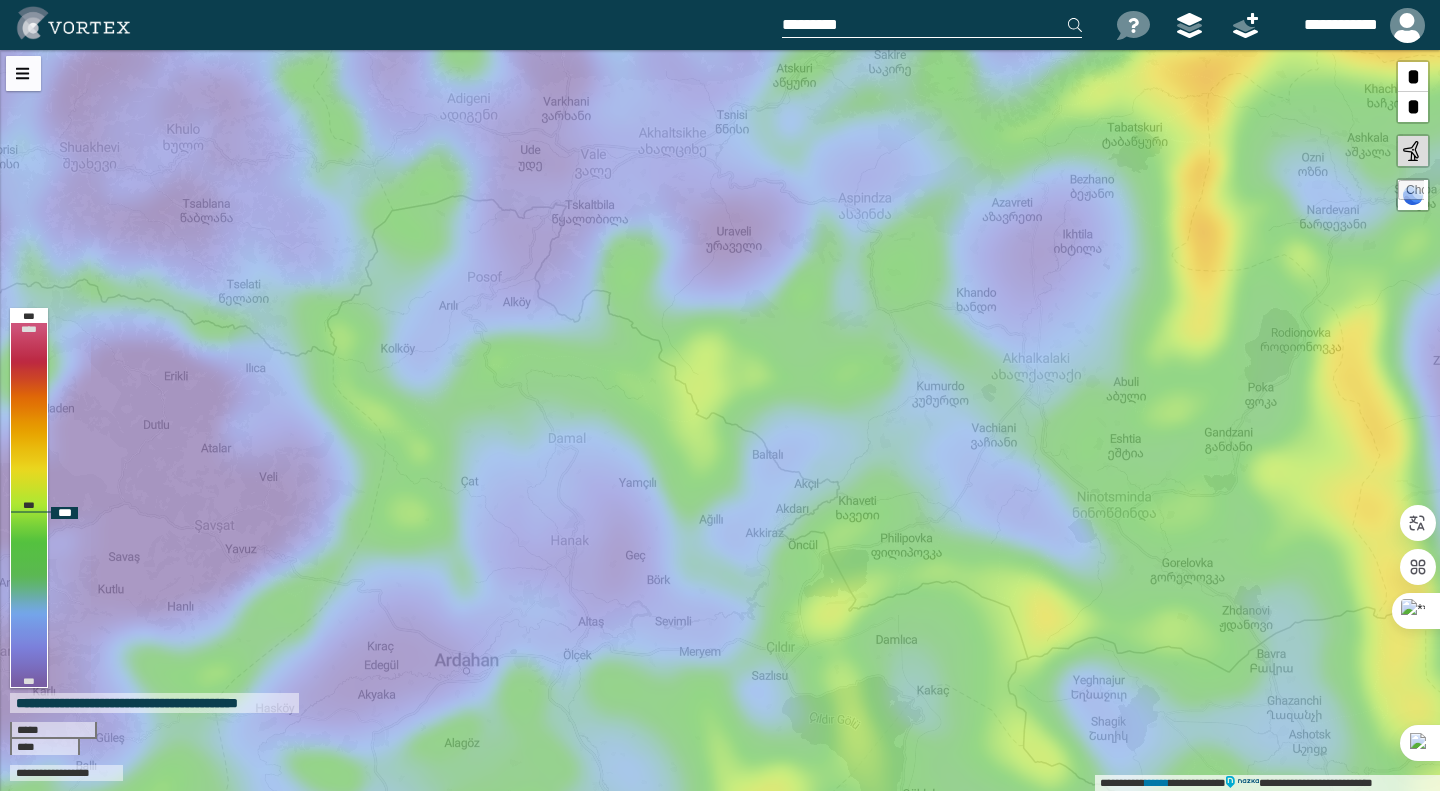 drag, startPoint x: 643, startPoint y: 480, endPoint x: 734, endPoint y: 366, distance: 145.86638 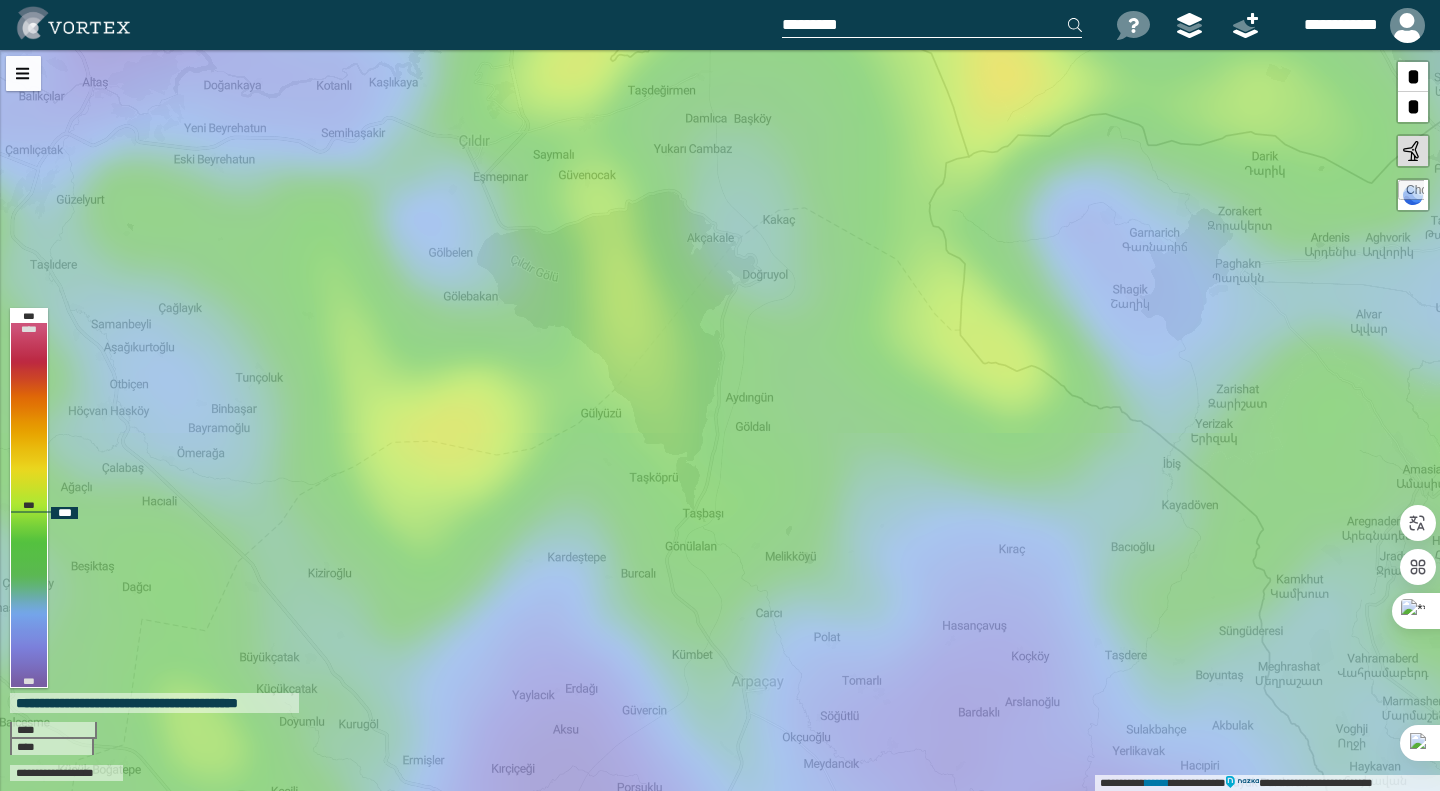 drag, startPoint x: 725, startPoint y: 588, endPoint x: 625, endPoint y: 290, distance: 314.33102 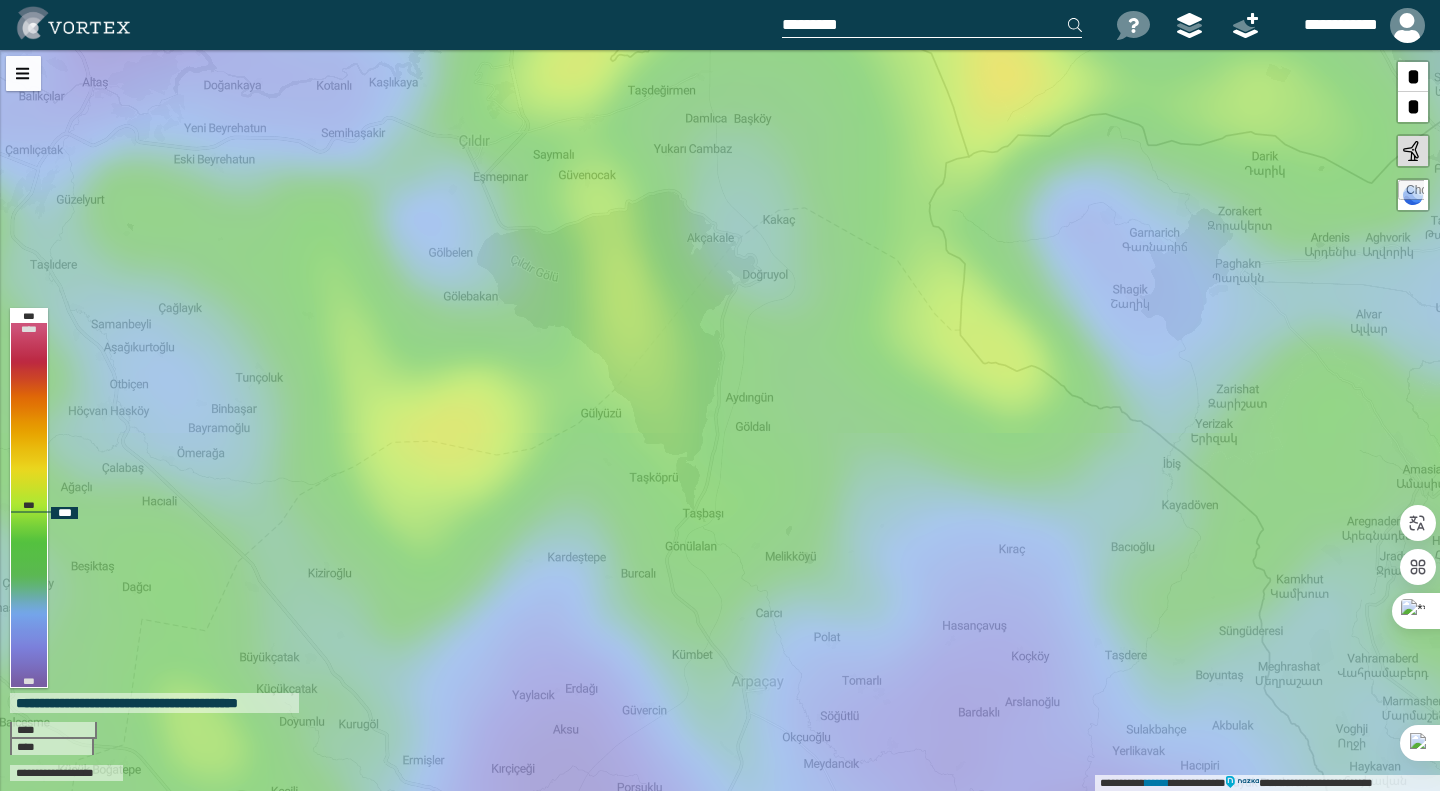 click on "**********" at bounding box center [720, 420] 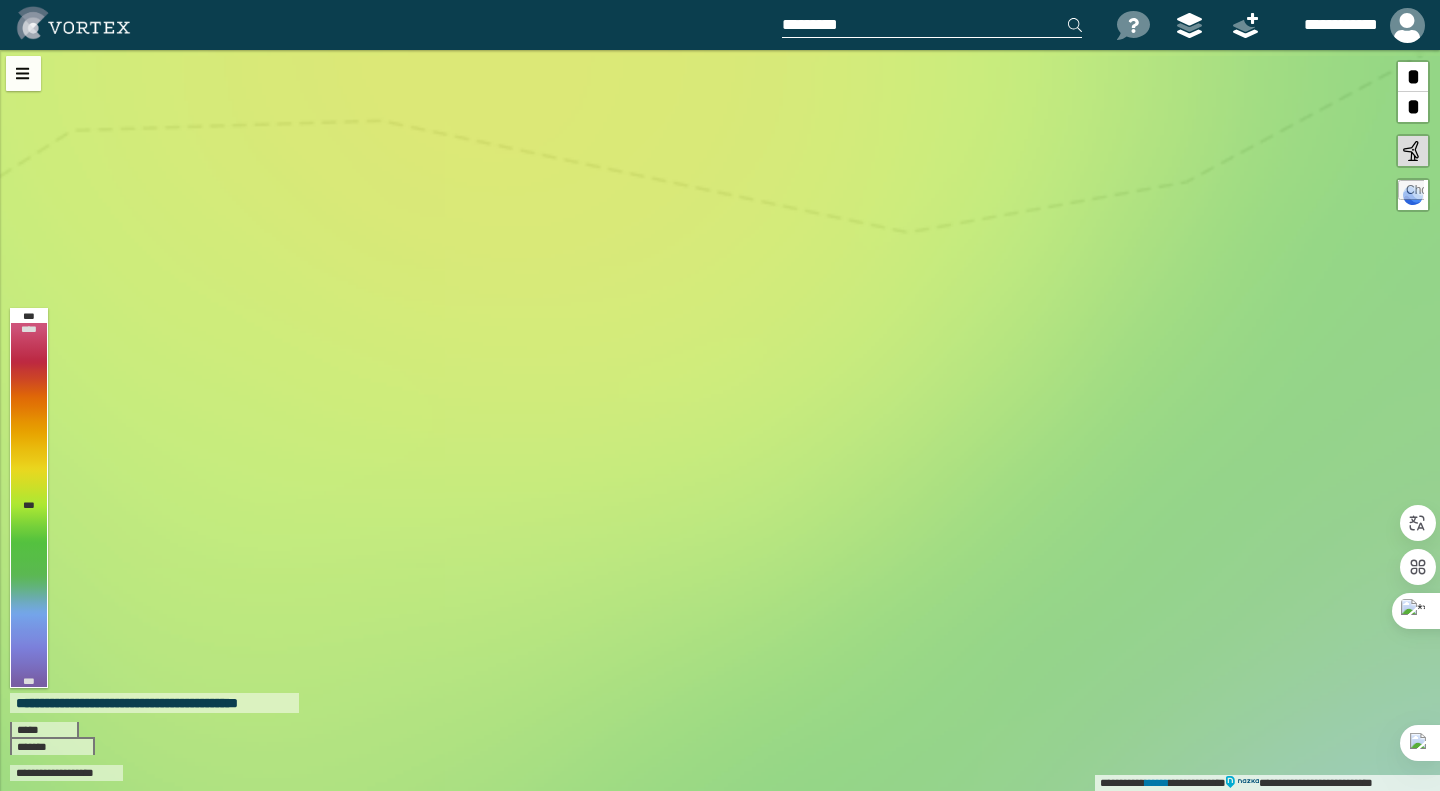 drag, startPoint x: 476, startPoint y: 330, endPoint x: 682, endPoint y: 518, distance: 278.89066 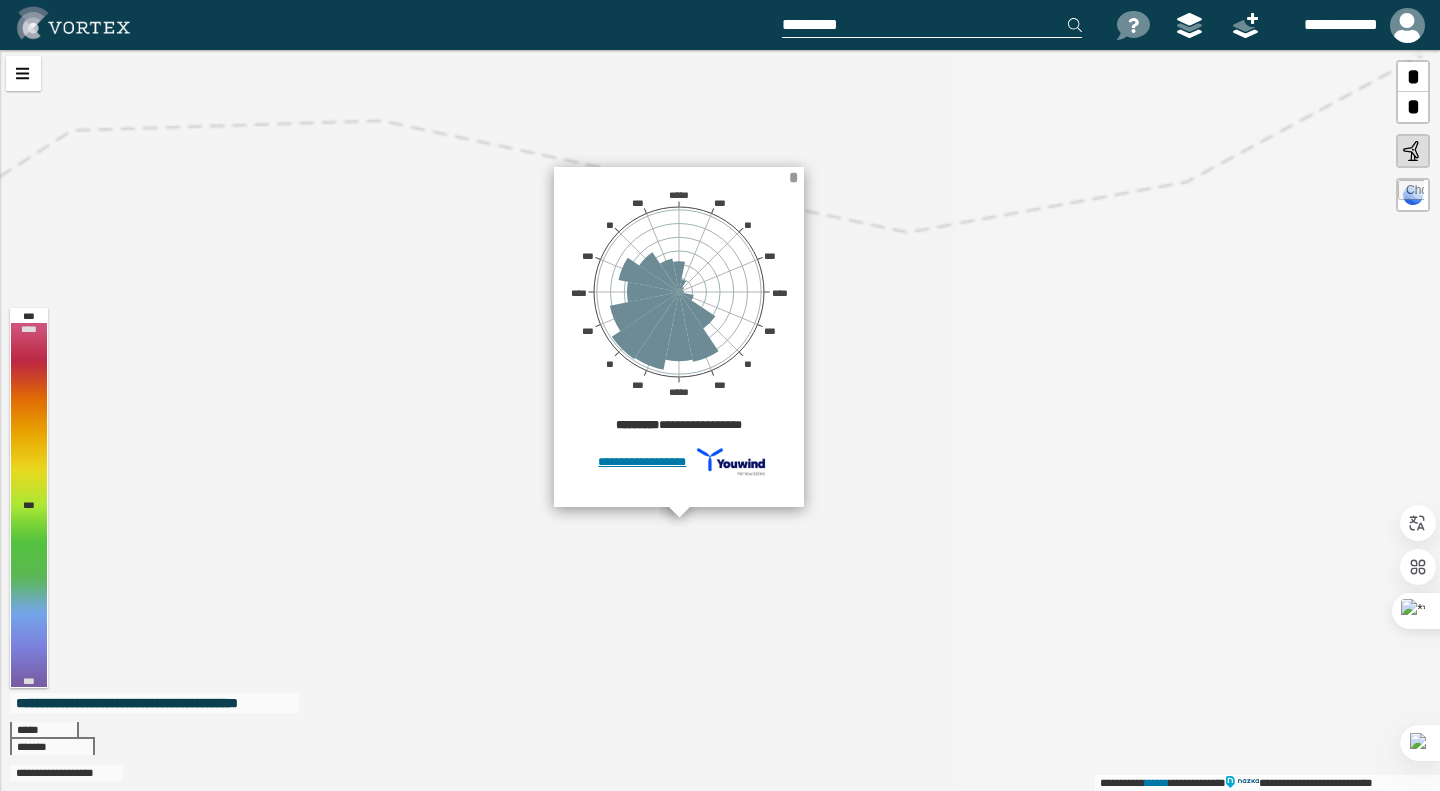 click on "*" at bounding box center [793, 177] 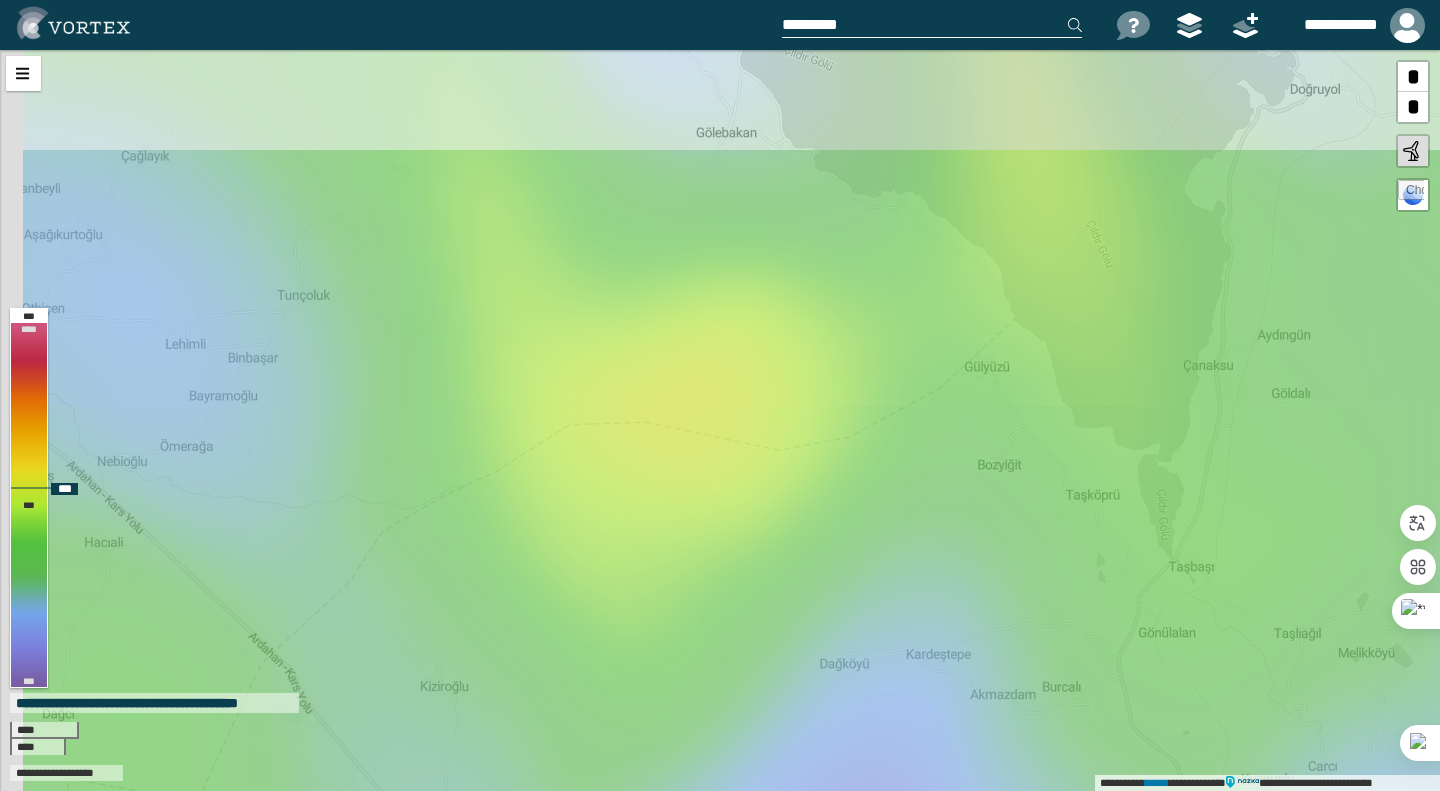 drag, startPoint x: 658, startPoint y: 296, endPoint x: 693, endPoint y: 432, distance: 140.43147 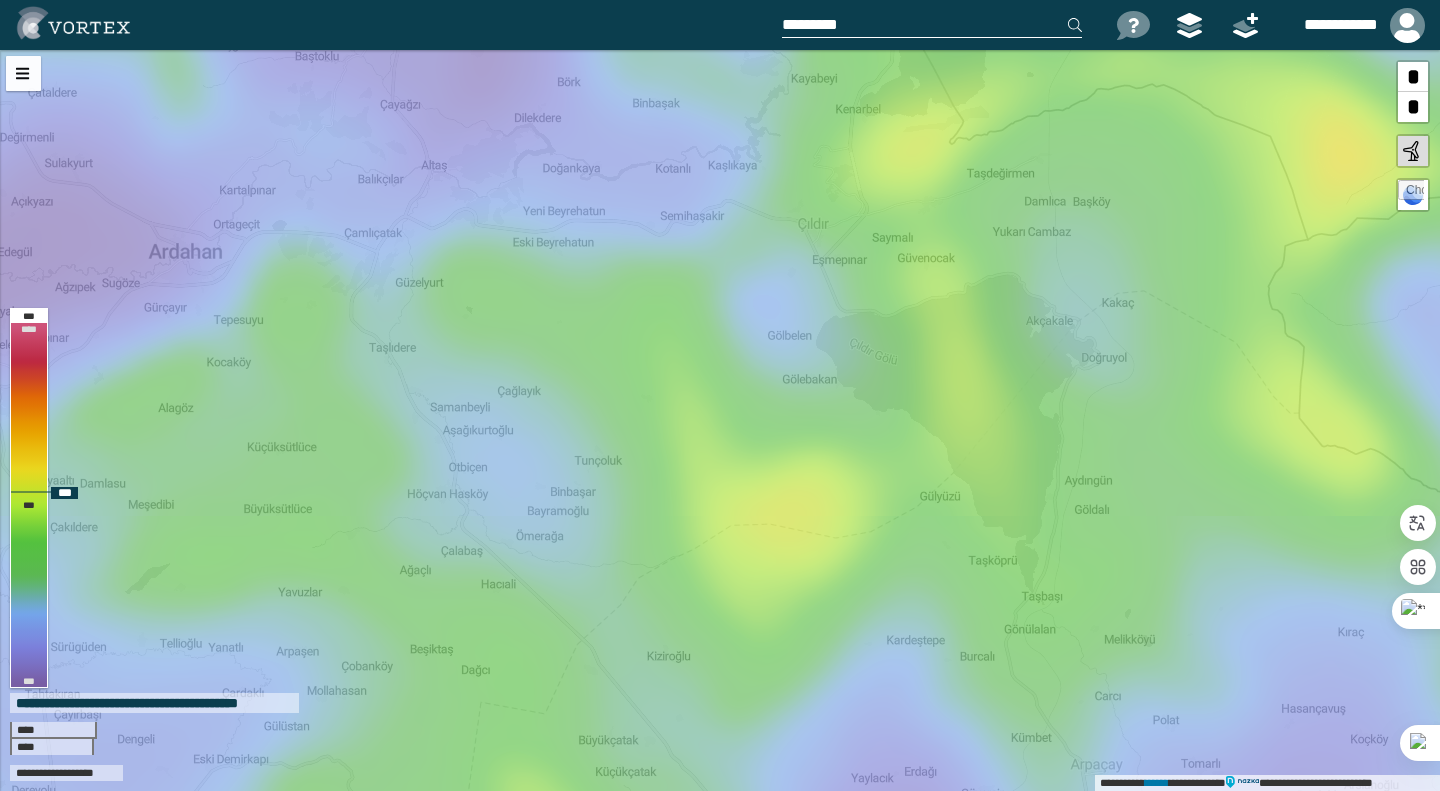 drag, startPoint x: 579, startPoint y: 464, endPoint x: 747, endPoint y: 517, distance: 176.16185 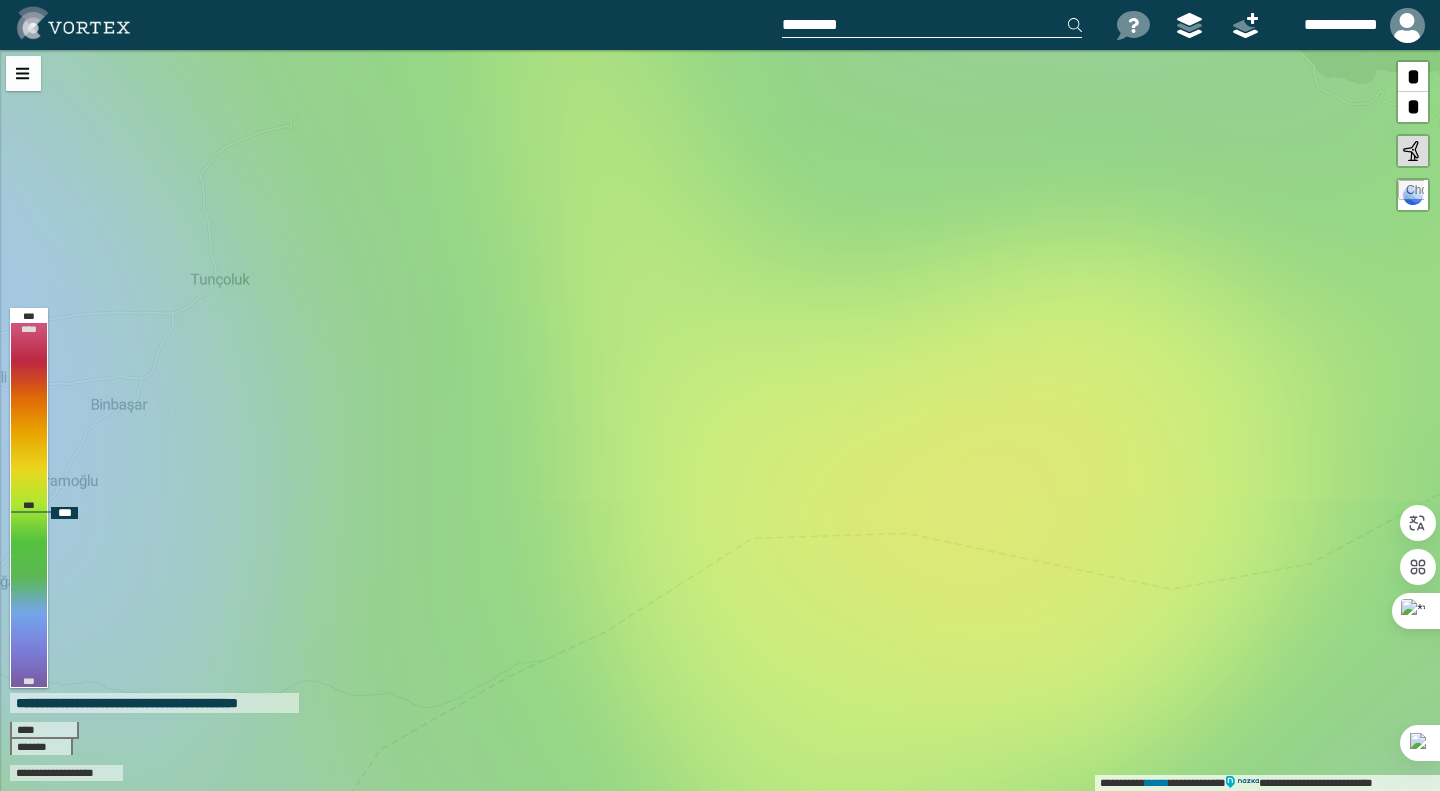 click on "**********" at bounding box center [720, 420] 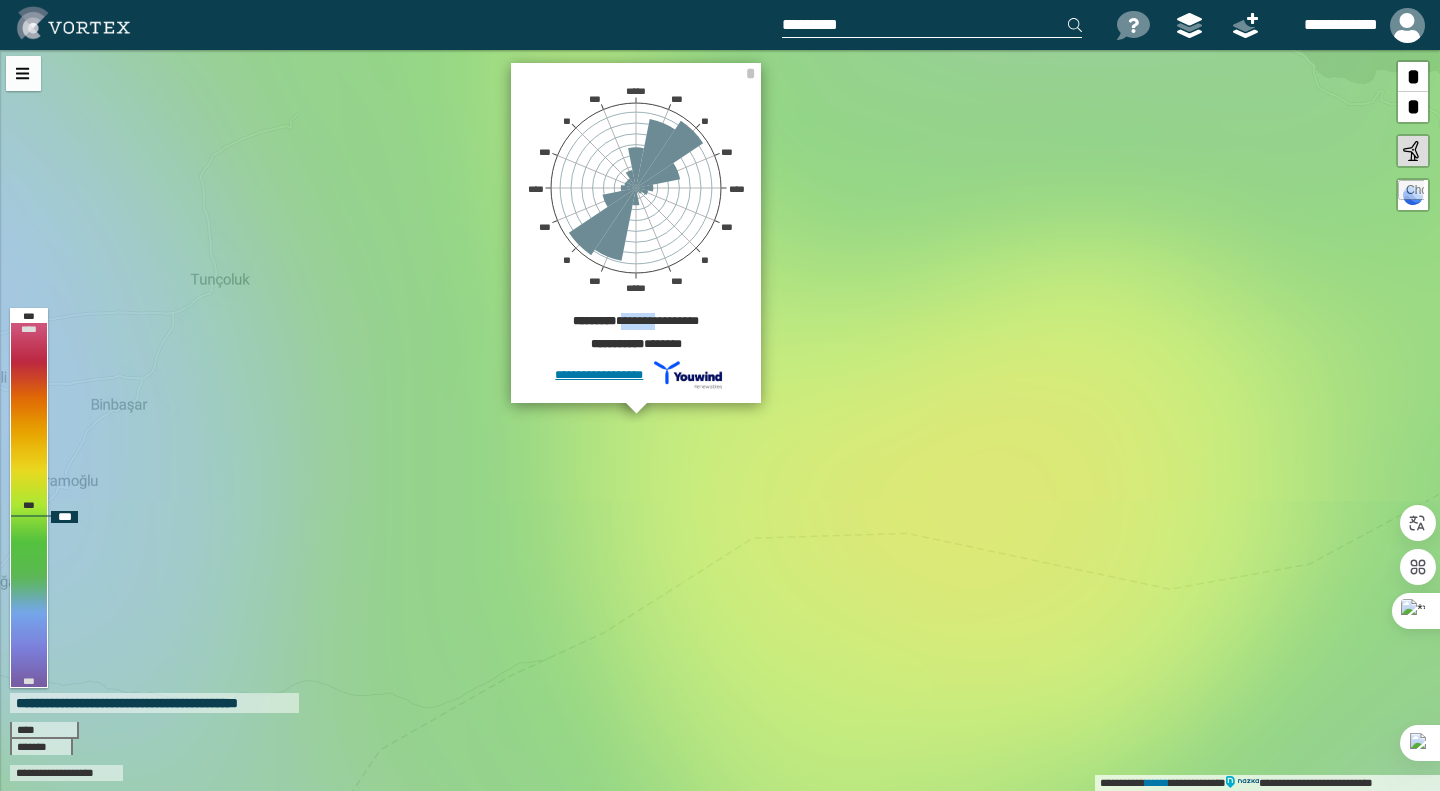 drag, startPoint x: 654, startPoint y: 323, endPoint x: 614, endPoint y: 317, distance: 40.4475 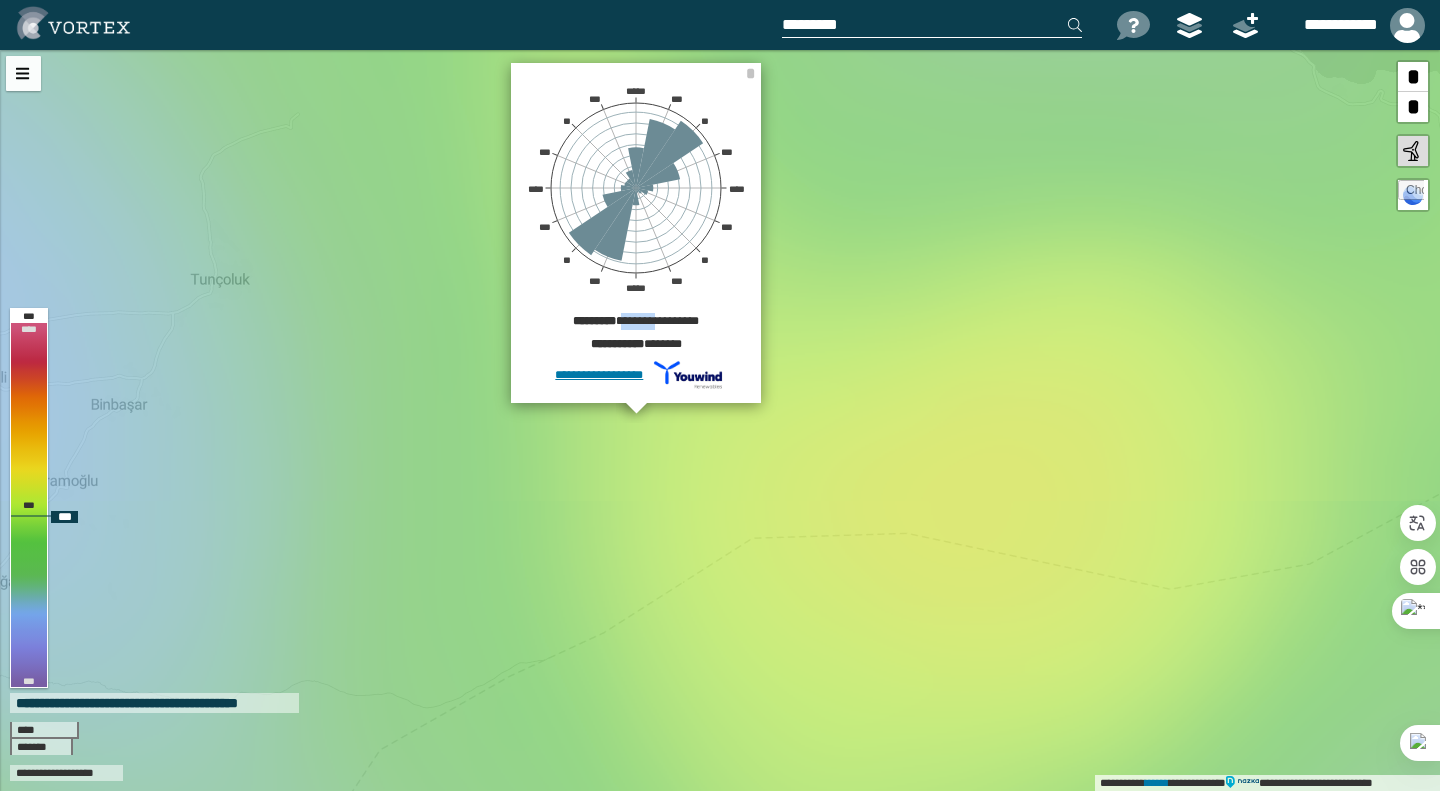 click on "**********" at bounding box center (636, 324) 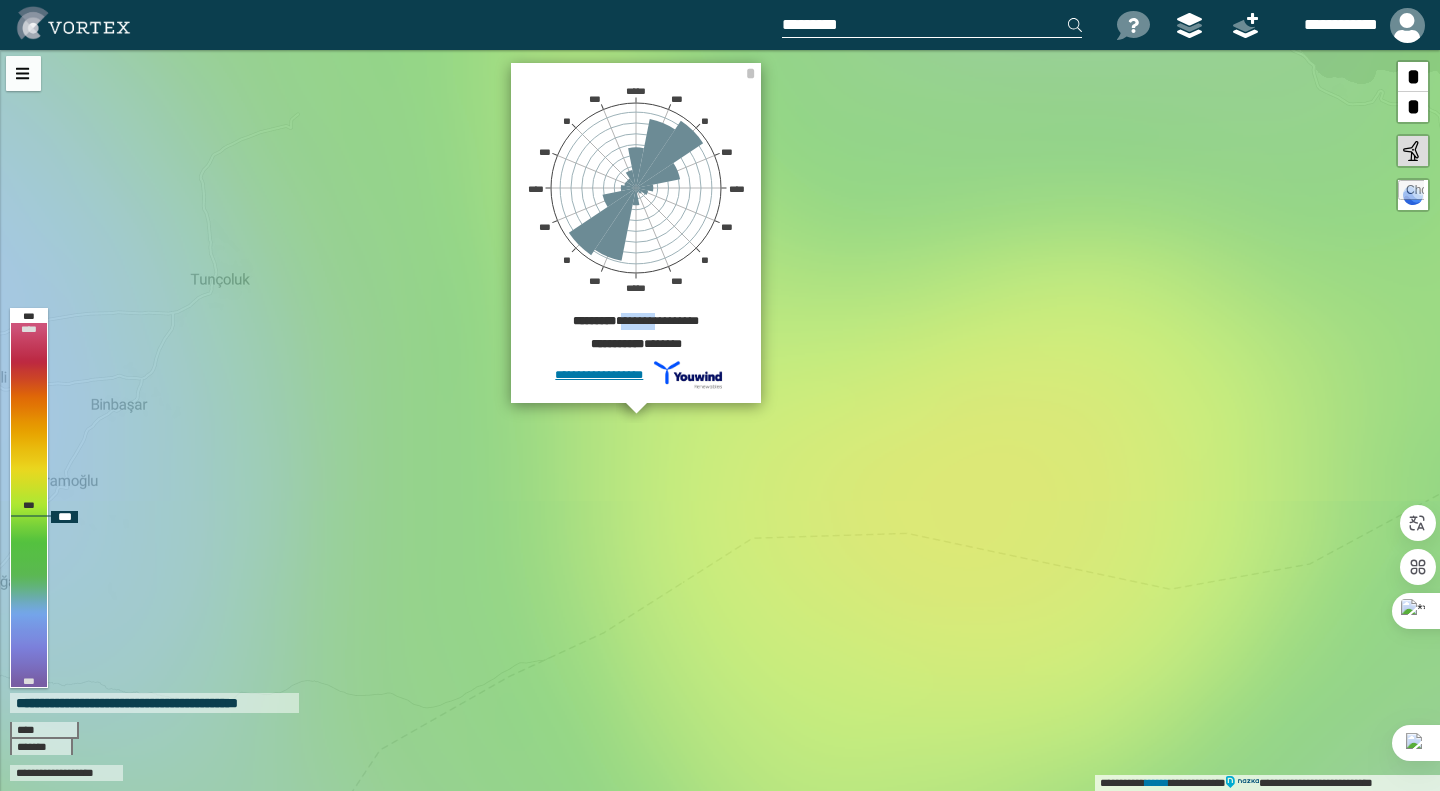 copy on "*******" 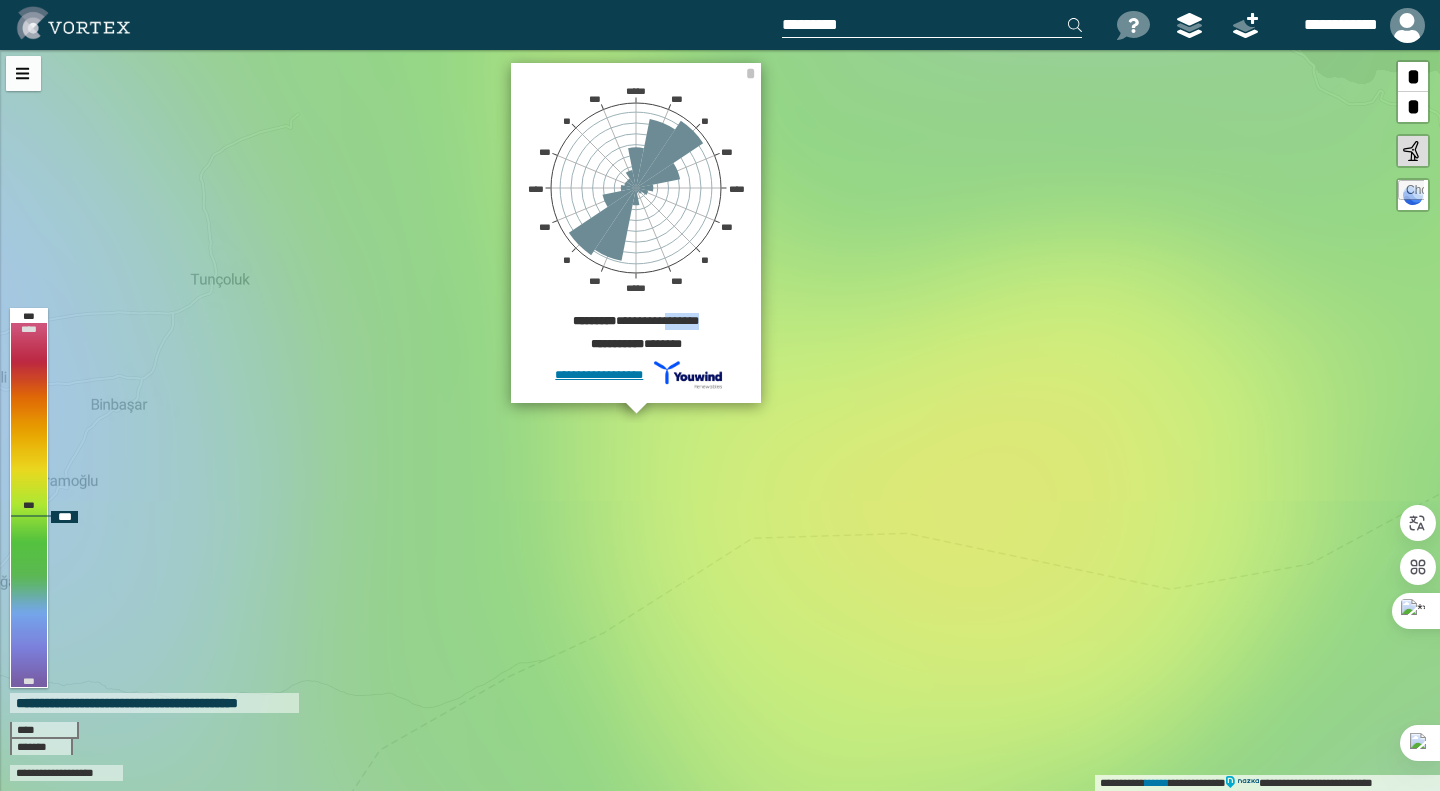 drag, startPoint x: 706, startPoint y: 315, endPoint x: 666, endPoint y: 314, distance: 40.012497 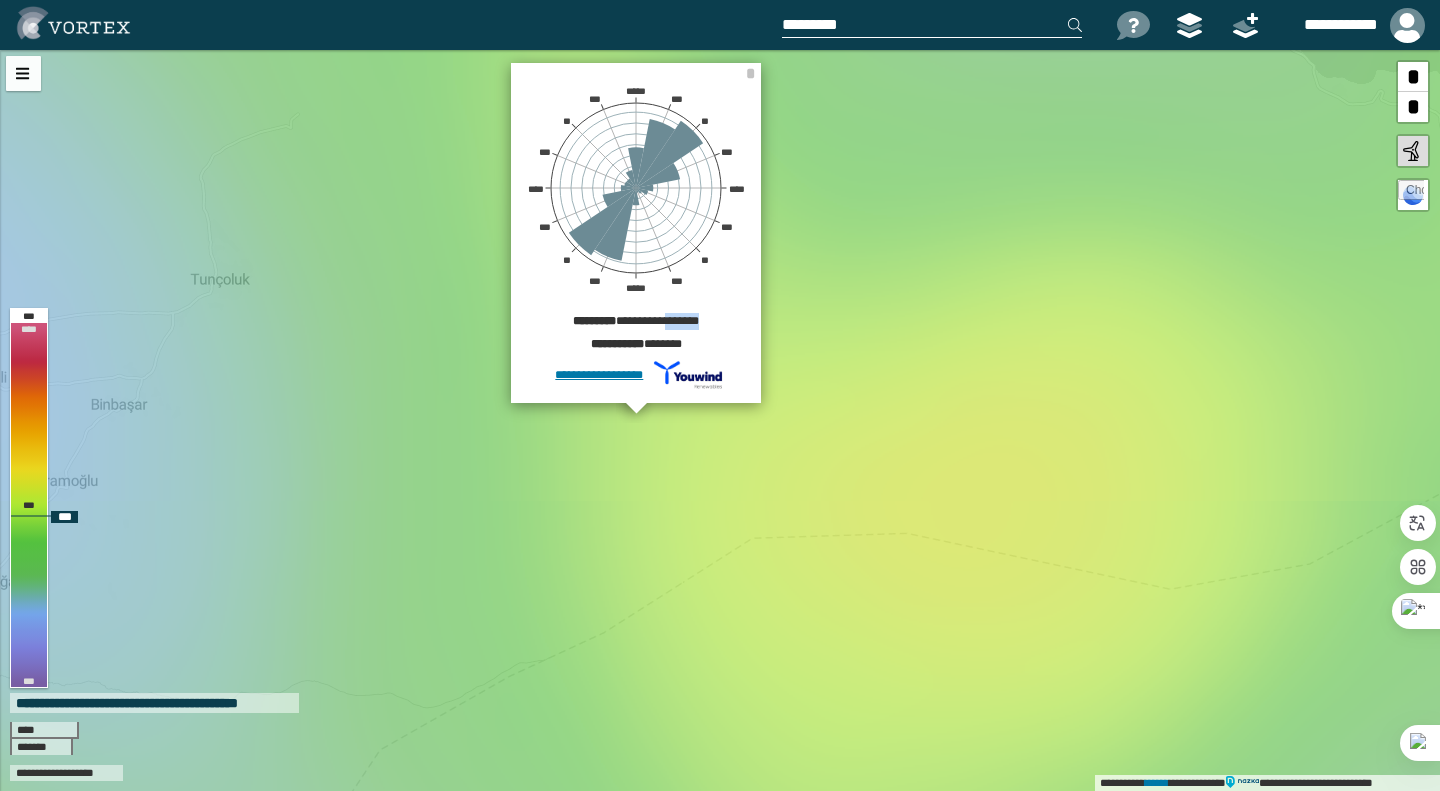 click on "**********" at bounding box center [636, 324] 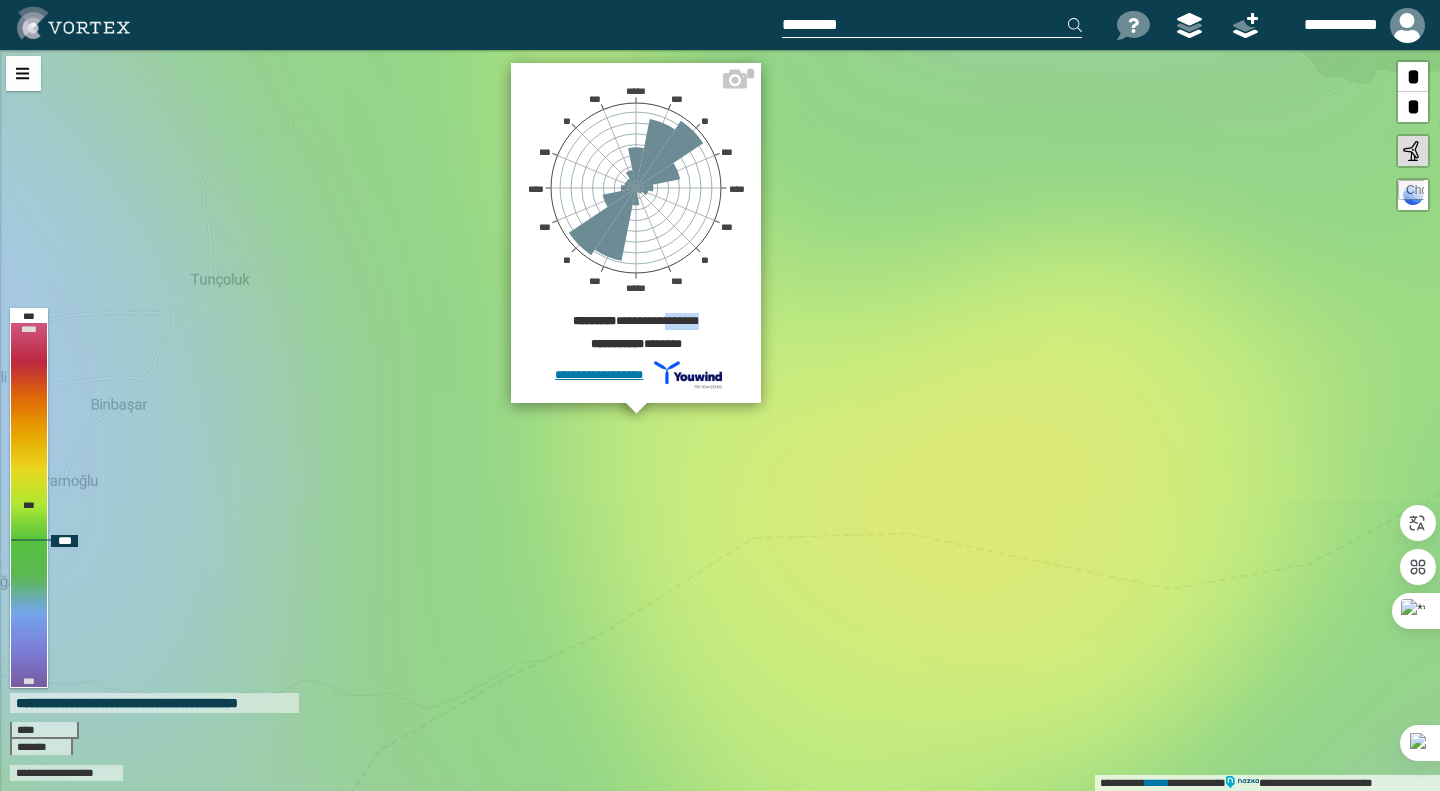 drag, startPoint x: 751, startPoint y: 70, endPoint x: 754, endPoint y: 107, distance: 37.12142 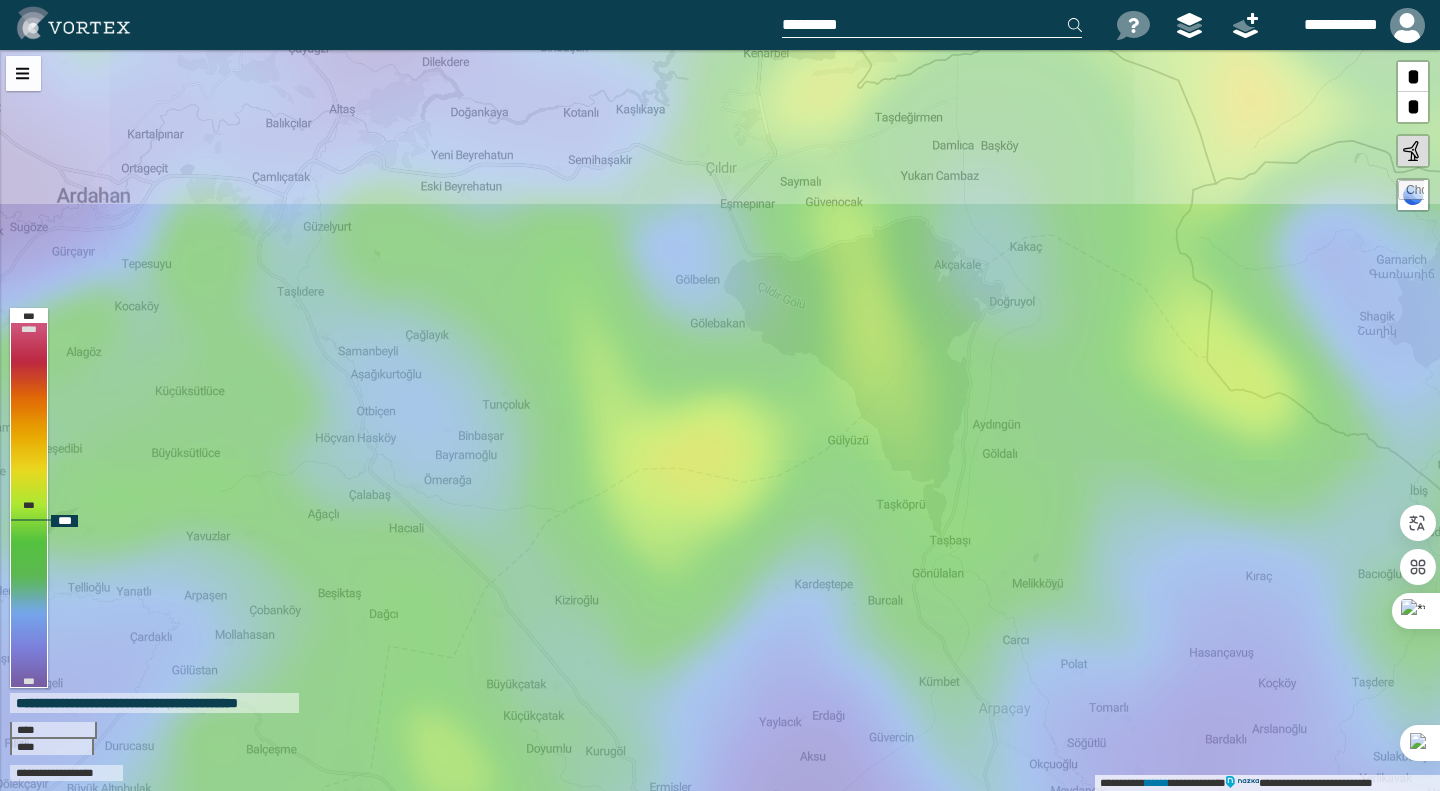 drag, startPoint x: 575, startPoint y: 197, endPoint x: 603, endPoint y: 375, distance: 180.1888 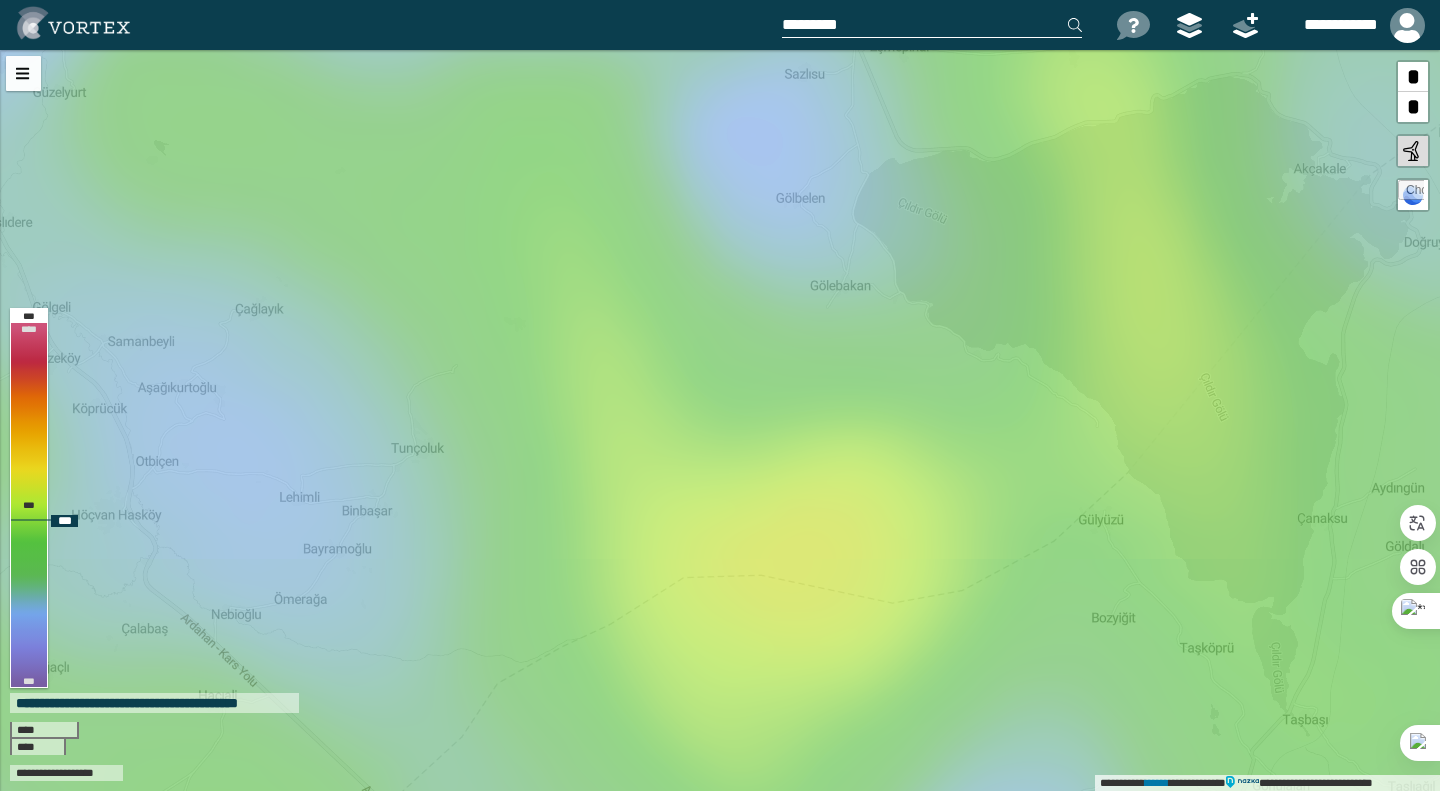 click on "**********" at bounding box center (720, 420) 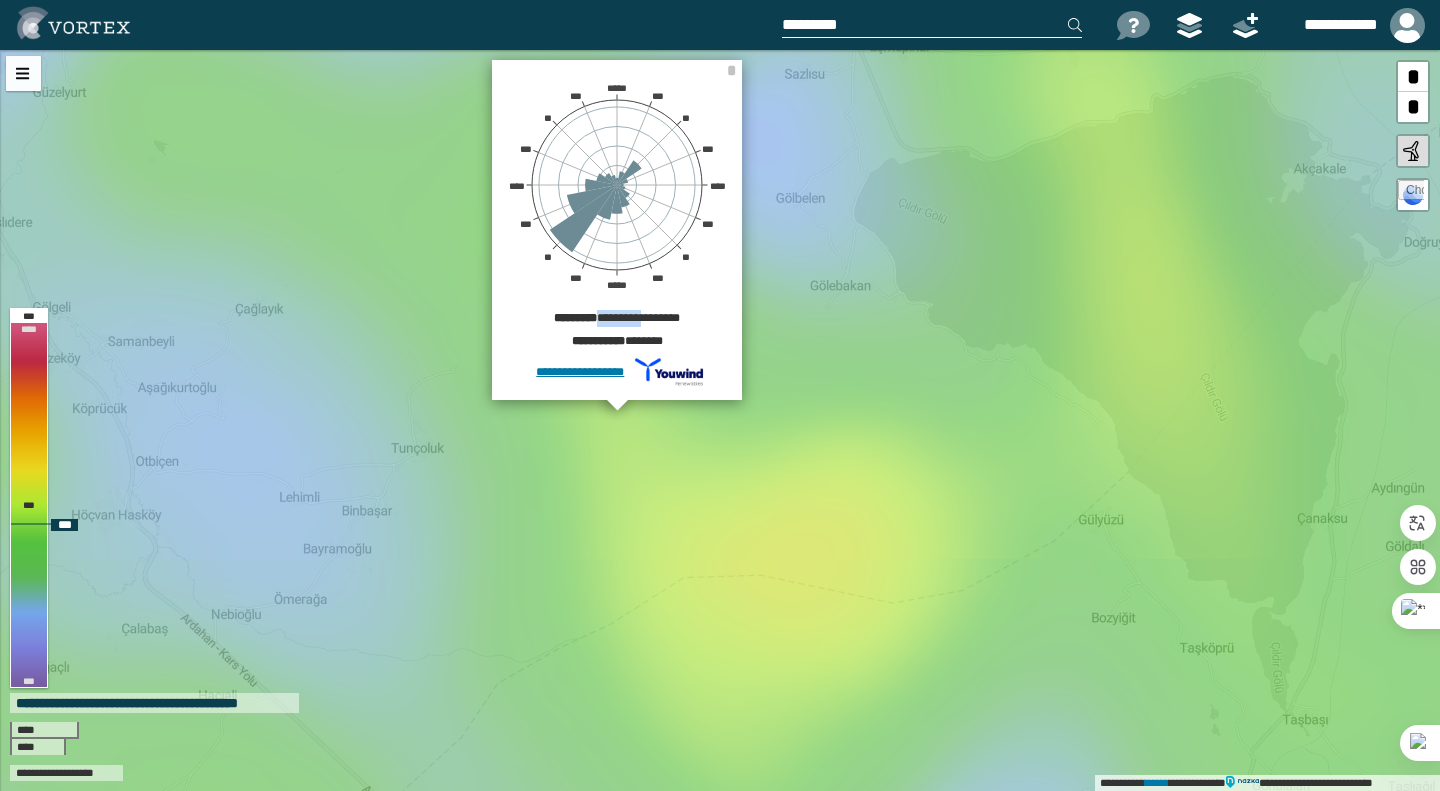 drag, startPoint x: 642, startPoint y: 318, endPoint x: 592, endPoint y: 318, distance: 50 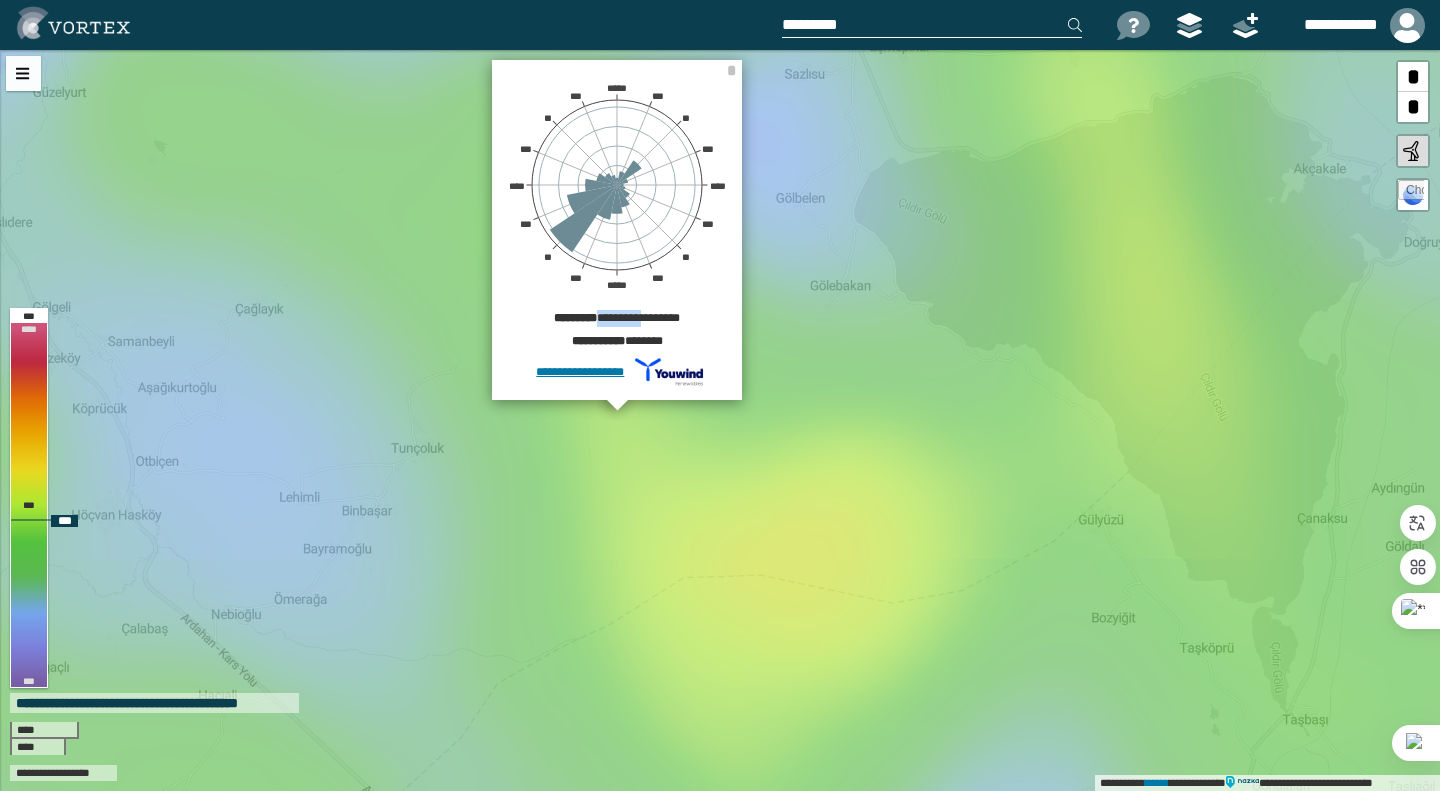 copy on "*********" 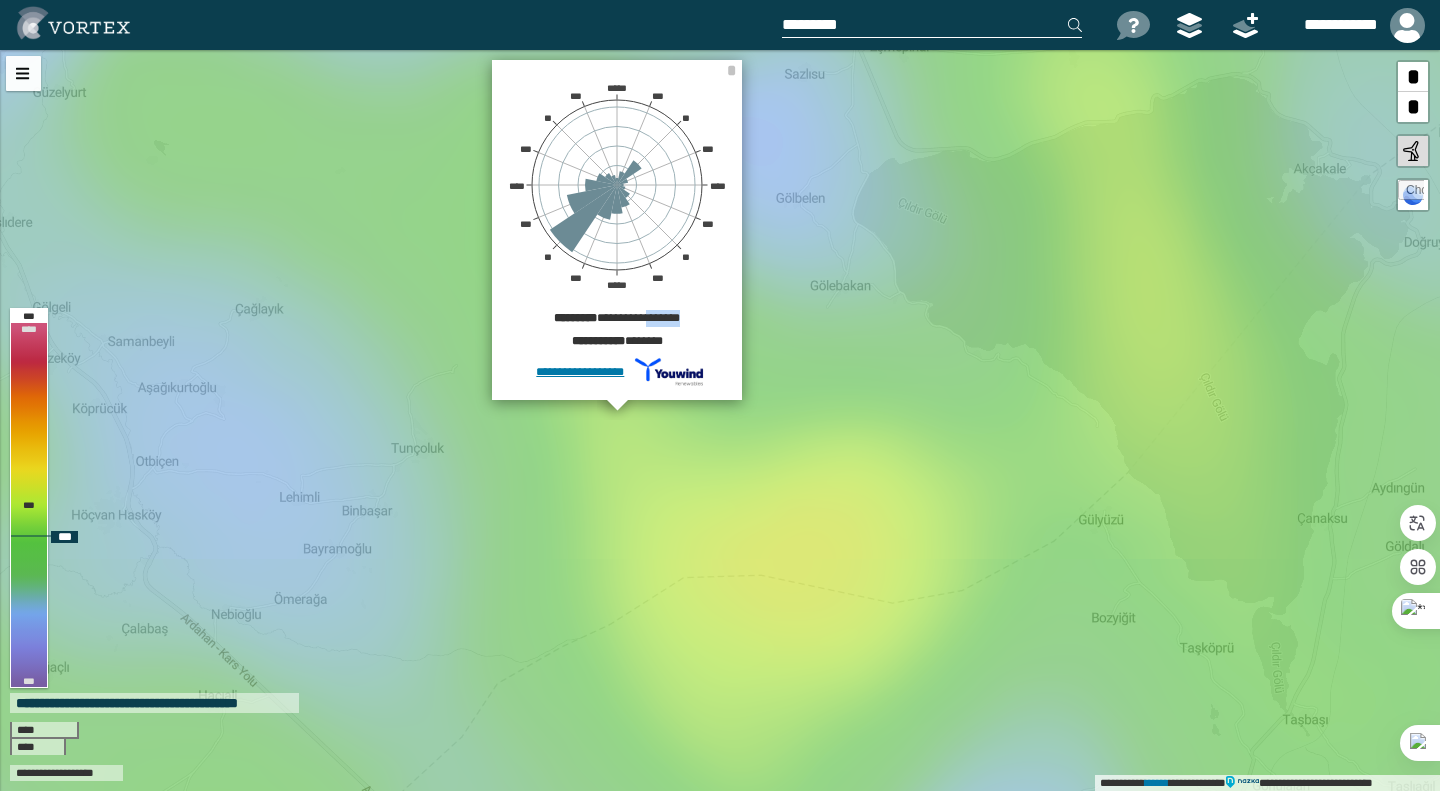 drag, startPoint x: 702, startPoint y: 314, endPoint x: 646, endPoint y: 311, distance: 56.0803 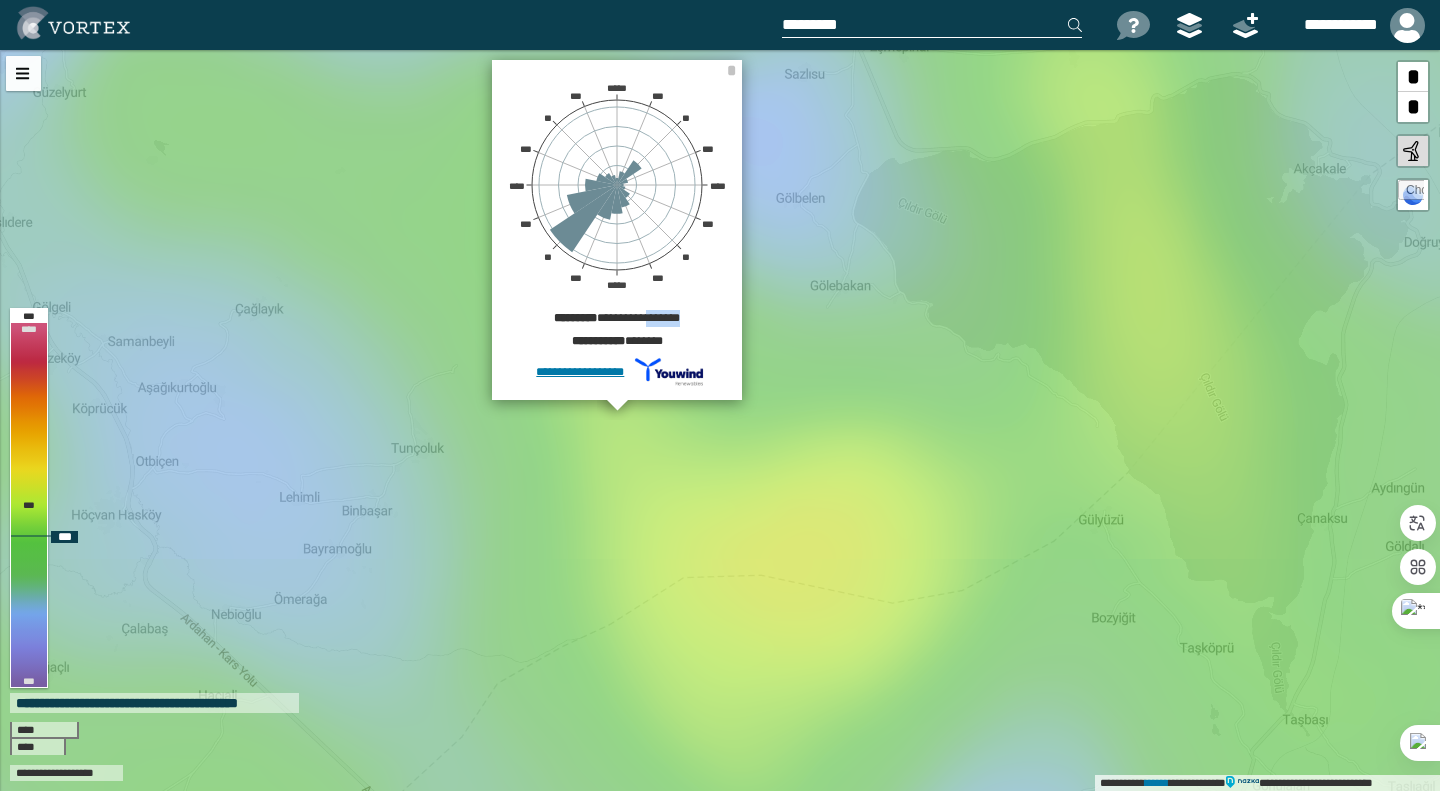 click on "**********" at bounding box center [617, 321] 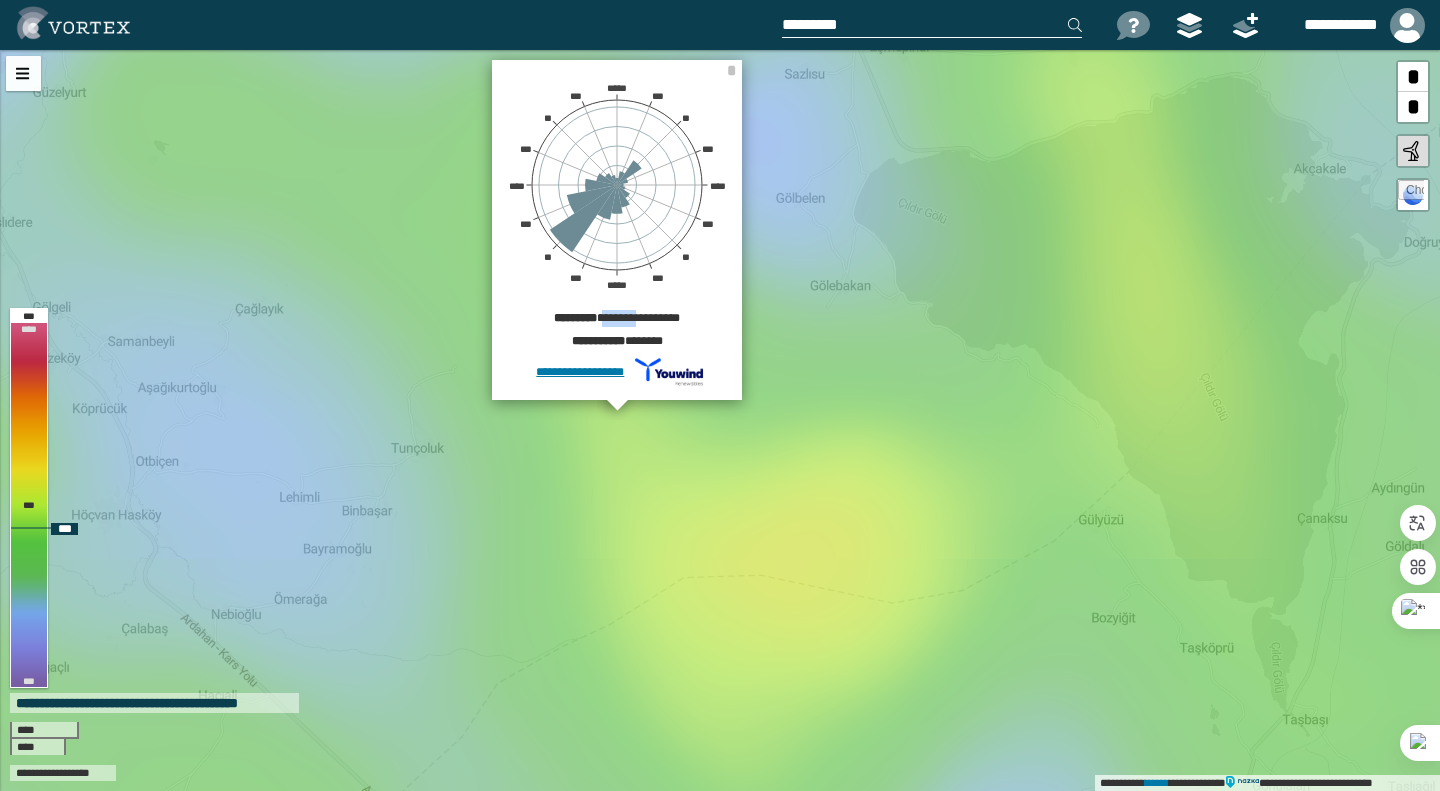 drag, startPoint x: 637, startPoint y: 318, endPoint x: 598, endPoint y: 315, distance: 39.115215 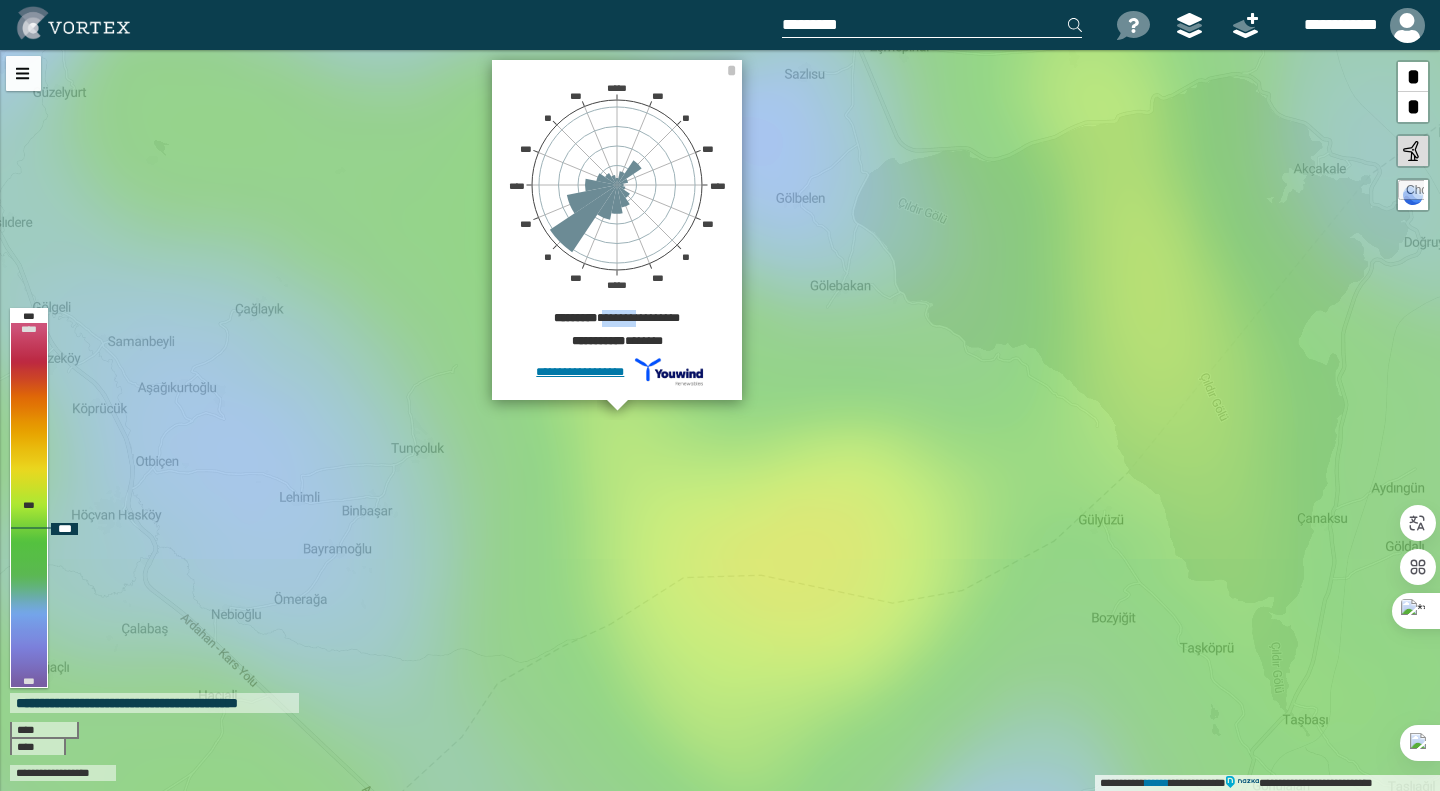click on "**********" at bounding box center (617, 321) 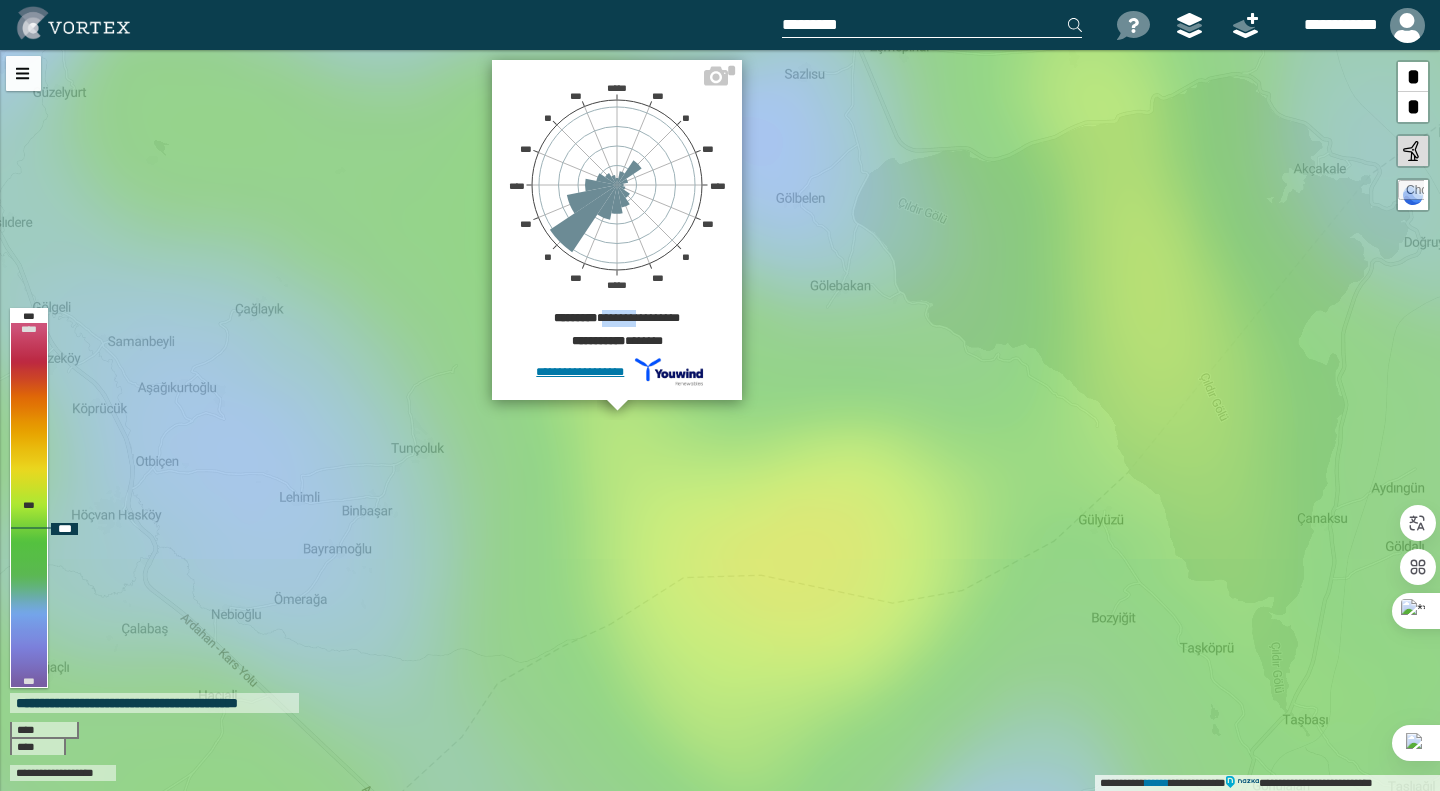 copy on "*******" 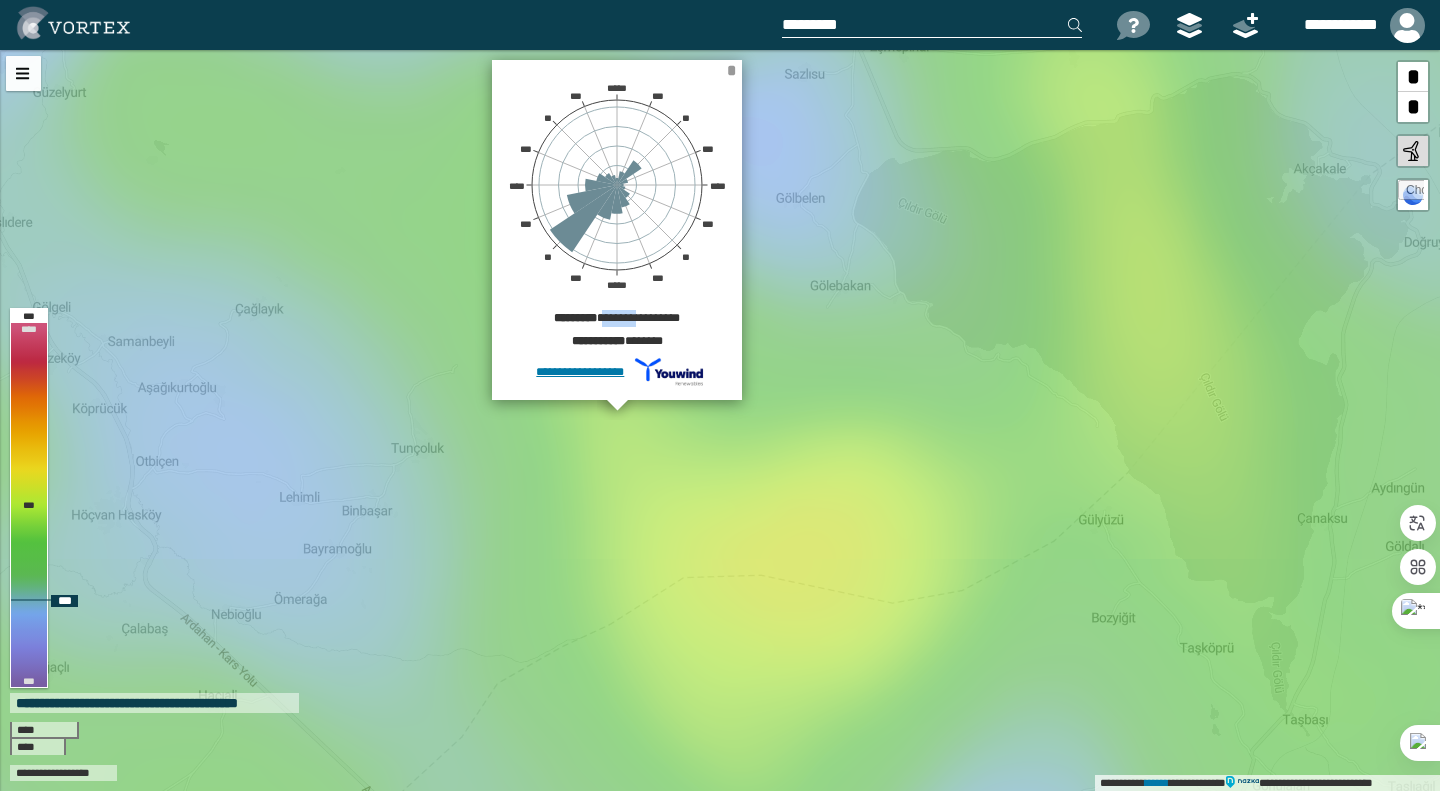 click on "*" at bounding box center [731, 70] 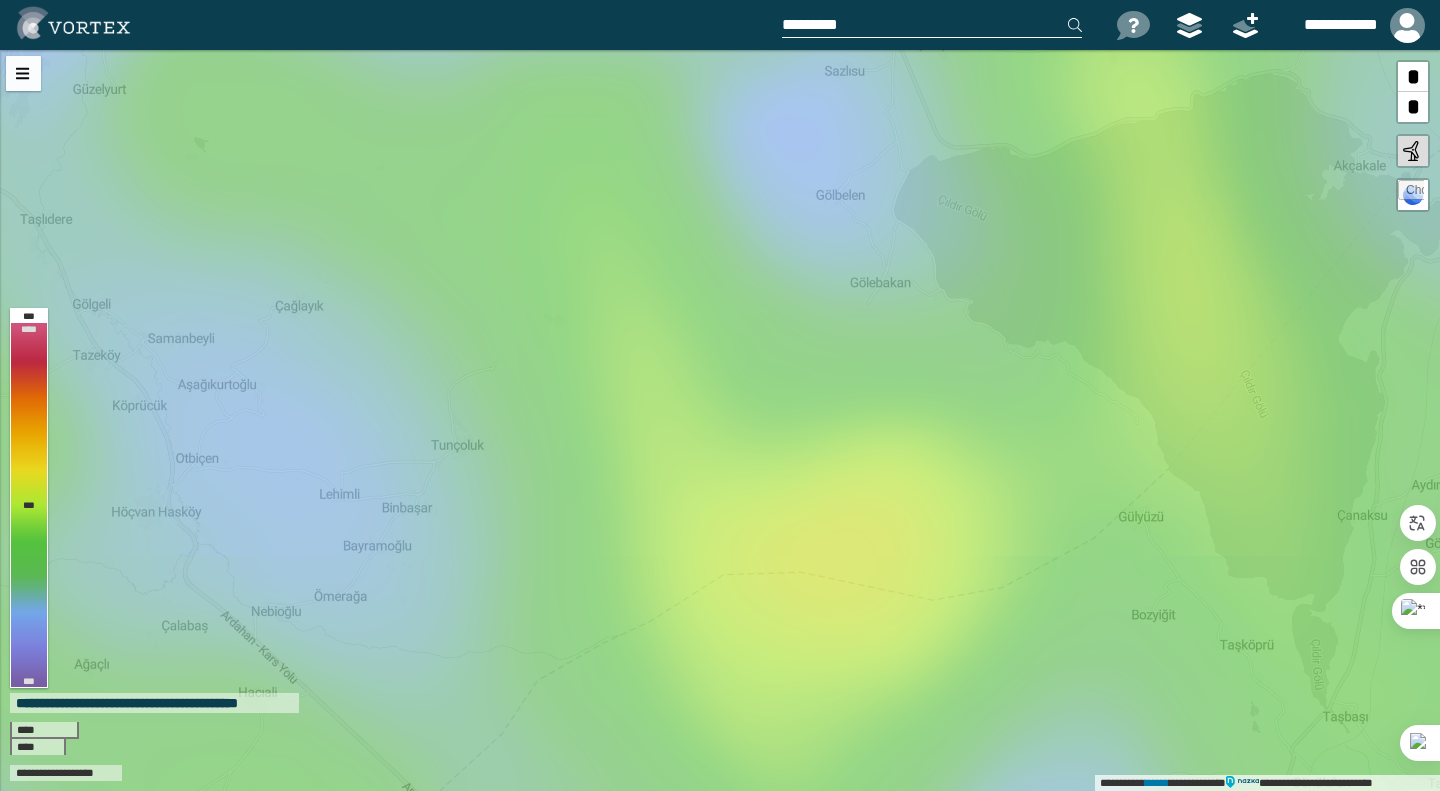 click at bounding box center (932, 25) 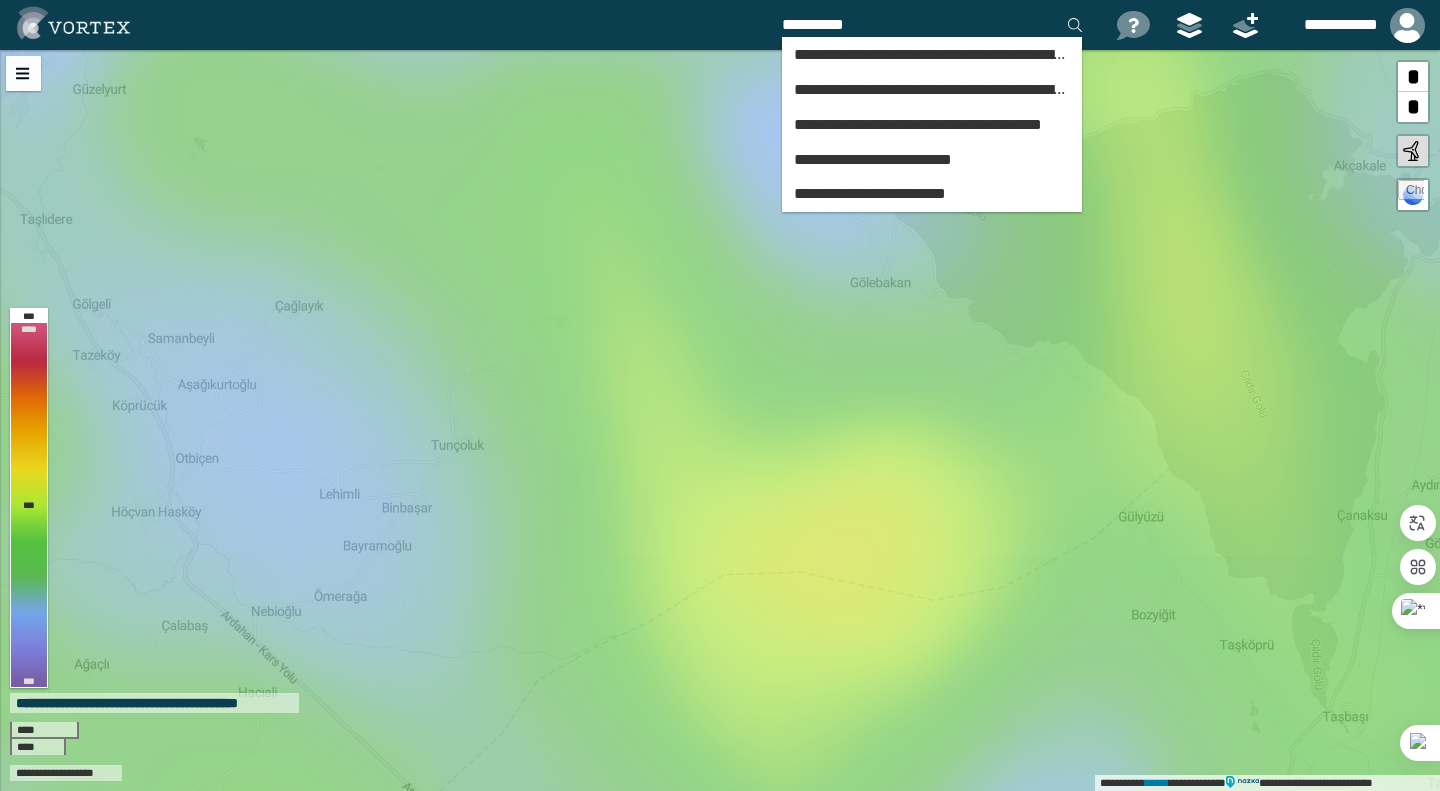 click on "**********" at bounding box center [932, 25] 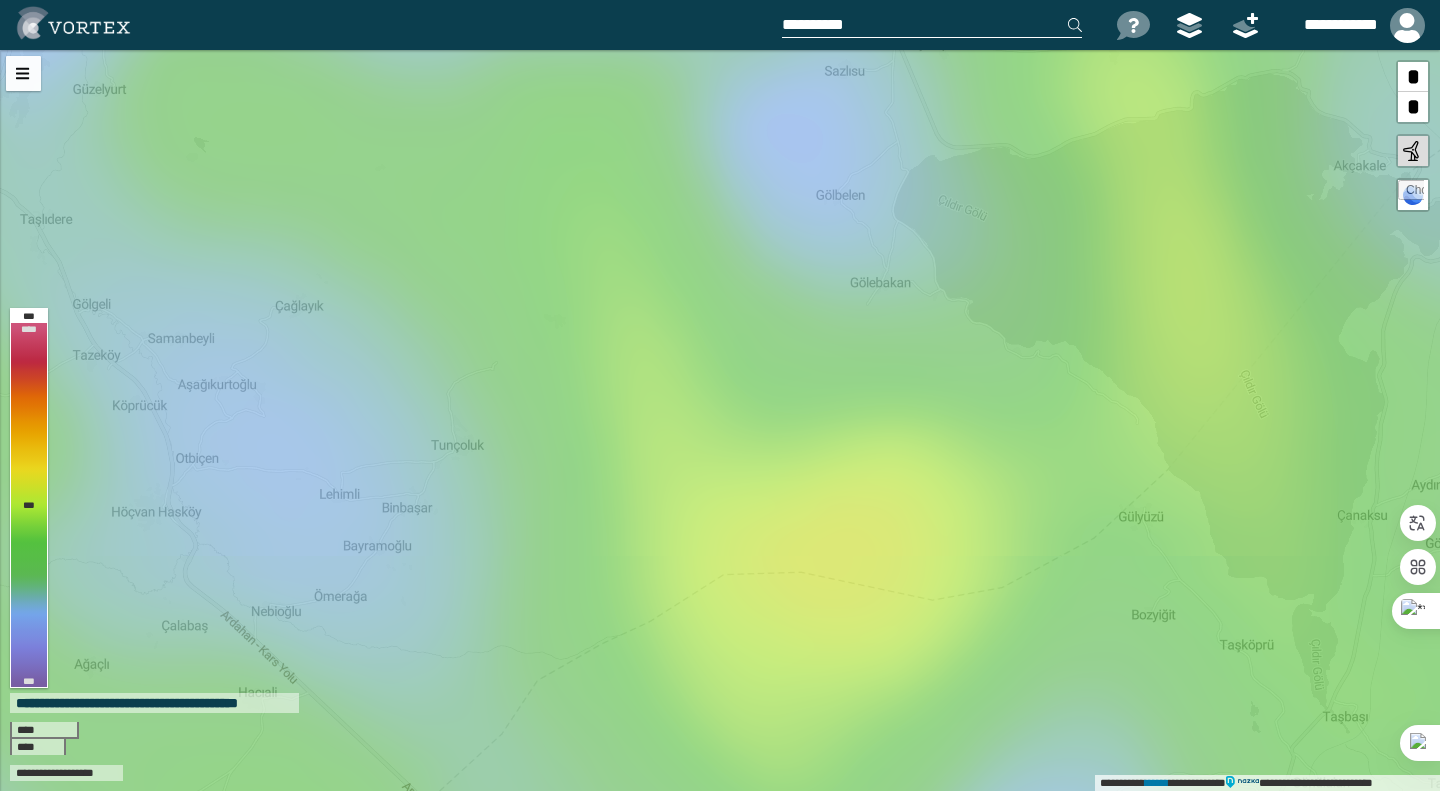 click on "**********" at bounding box center (932, 25) 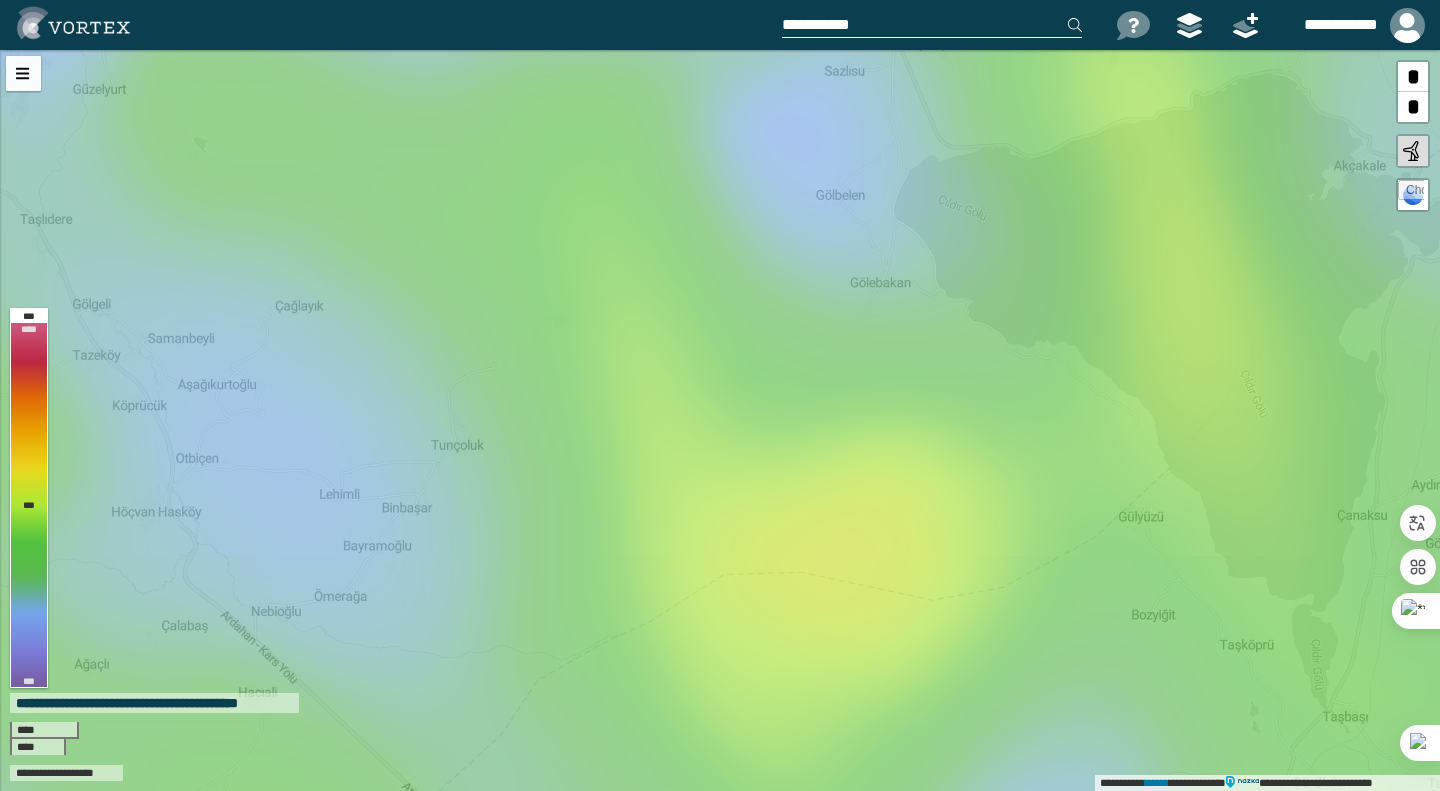 paste on "**********" 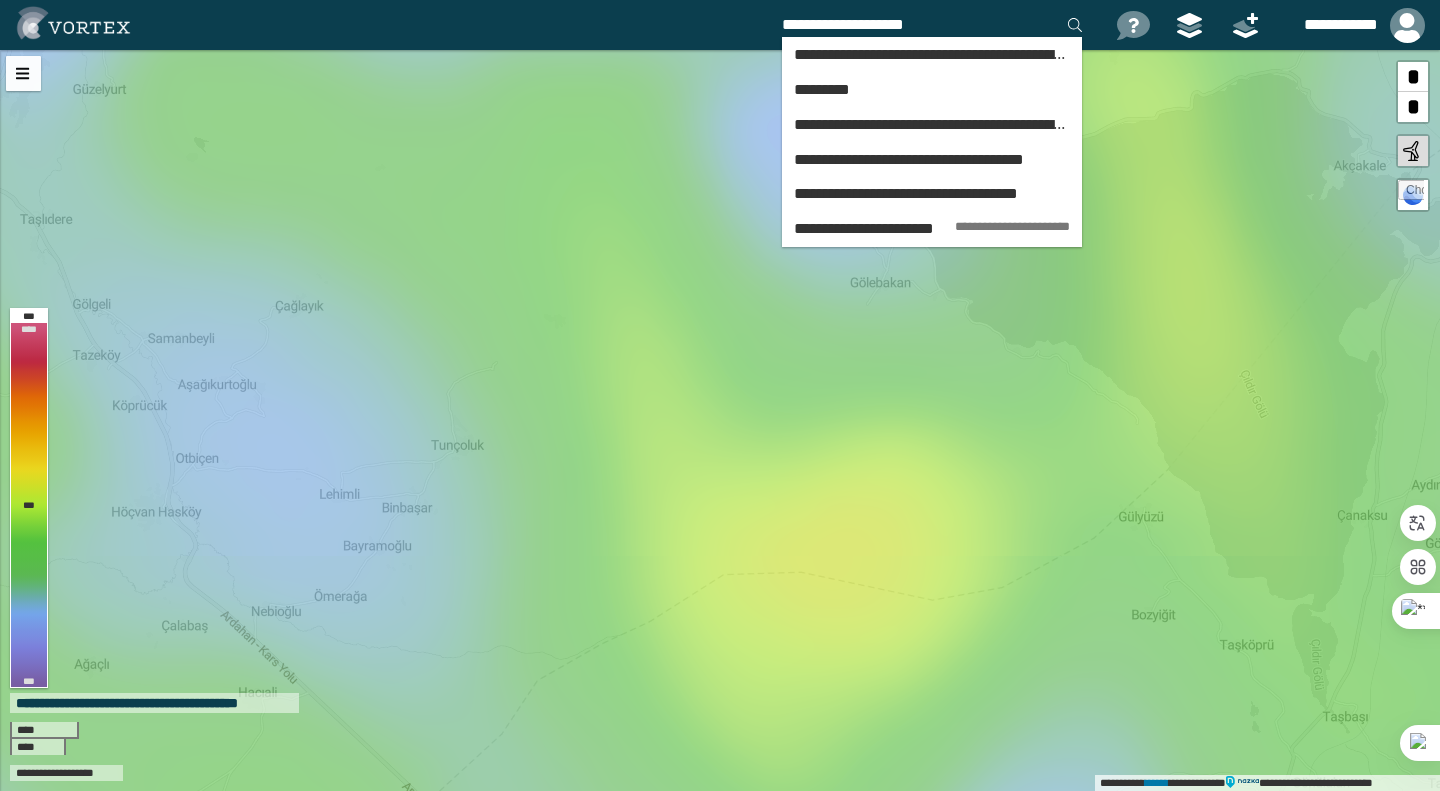 click on "**********" at bounding box center [932, 25] 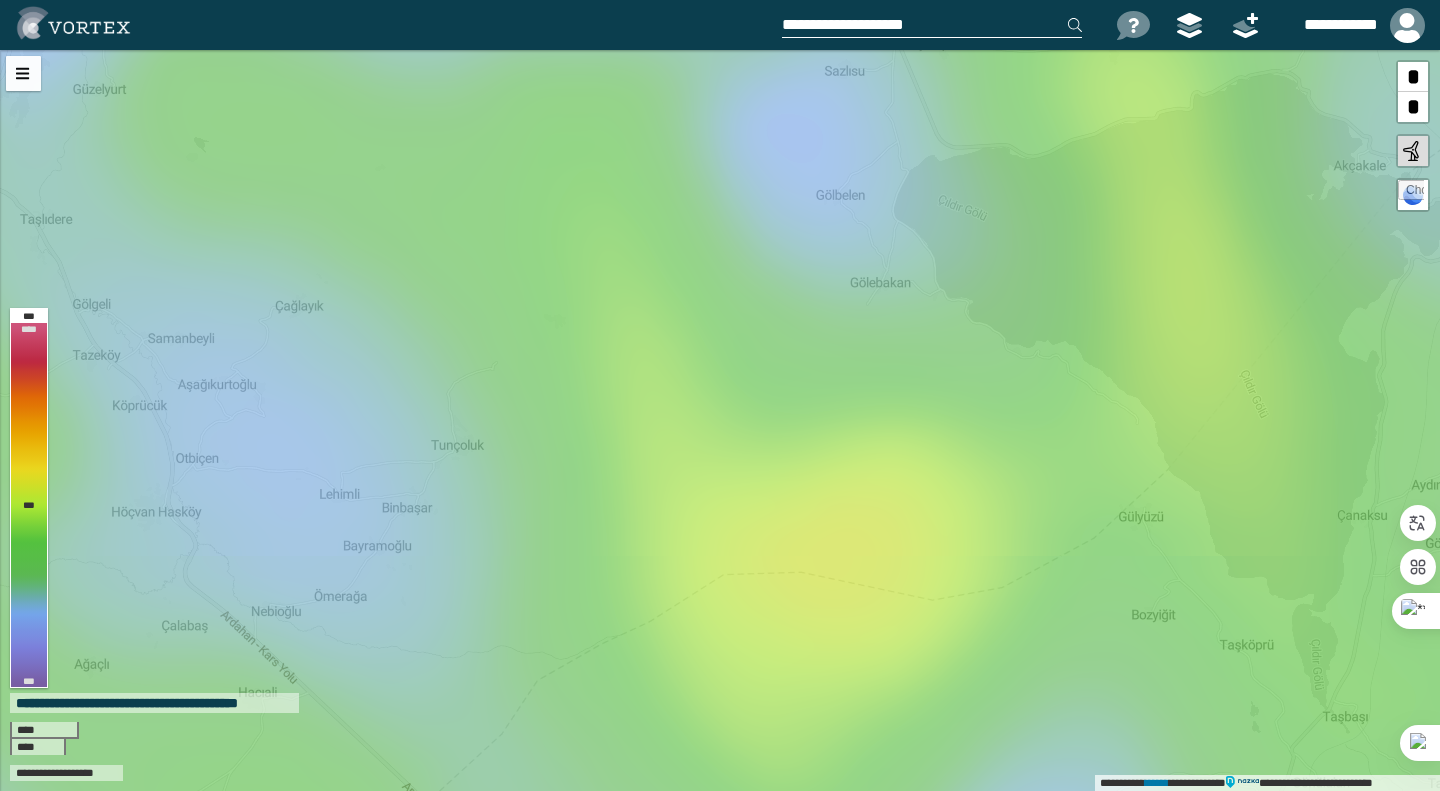 click on "**********" at bounding box center [932, 25] 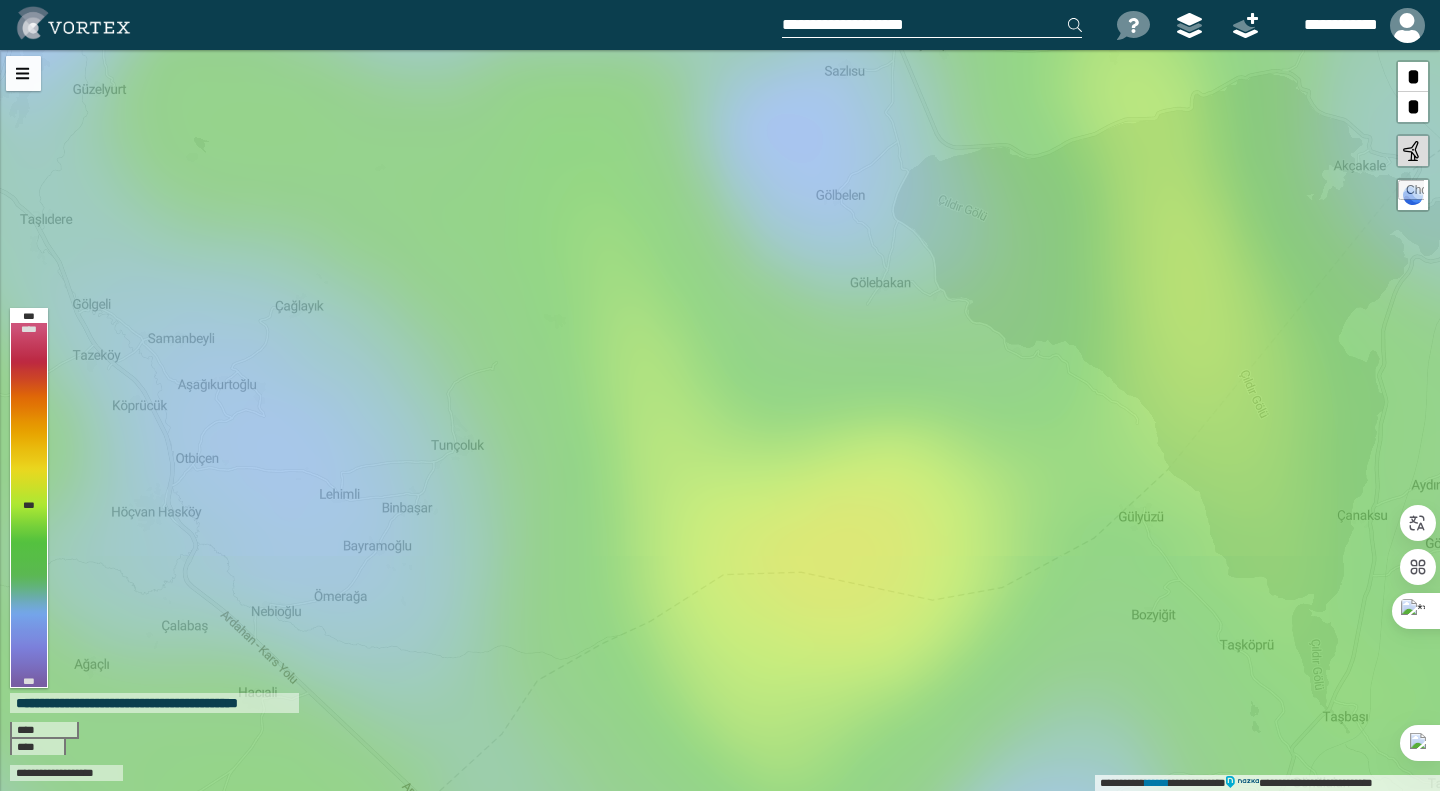 type on "**********" 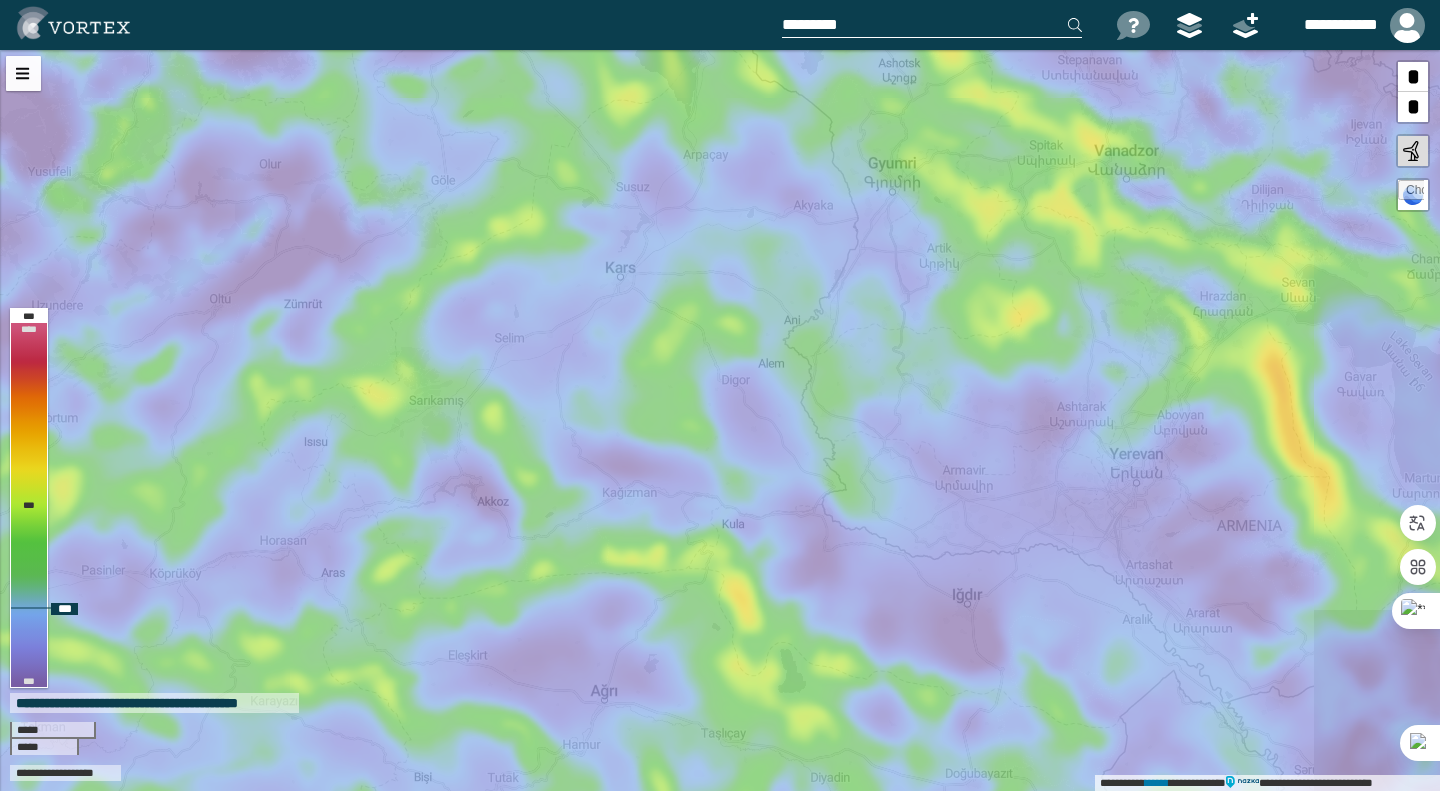 drag, startPoint x: 857, startPoint y: 478, endPoint x: 682, endPoint y: 208, distance: 321.75302 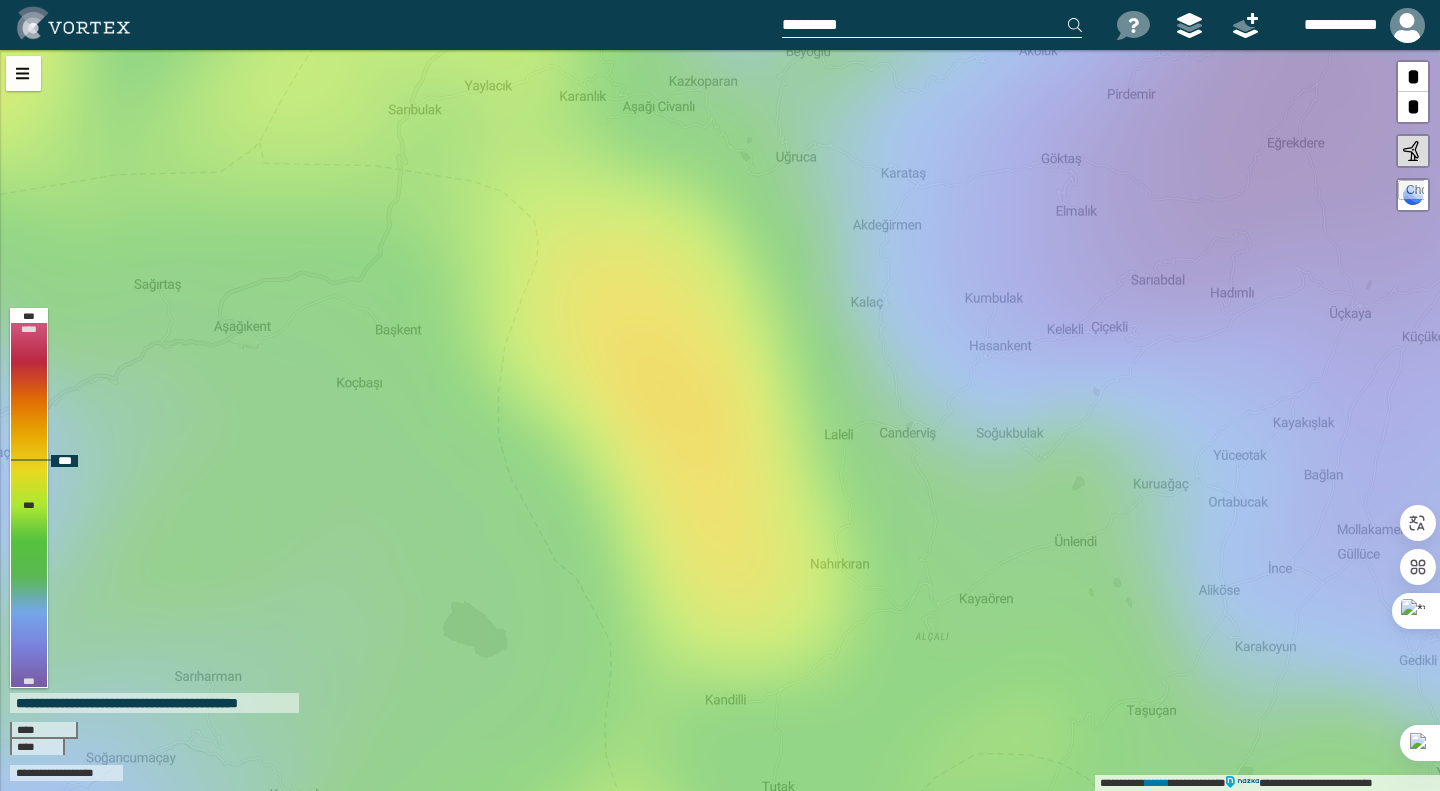 drag, startPoint x: 696, startPoint y: 456, endPoint x: 705, endPoint y: 447, distance: 12.727922 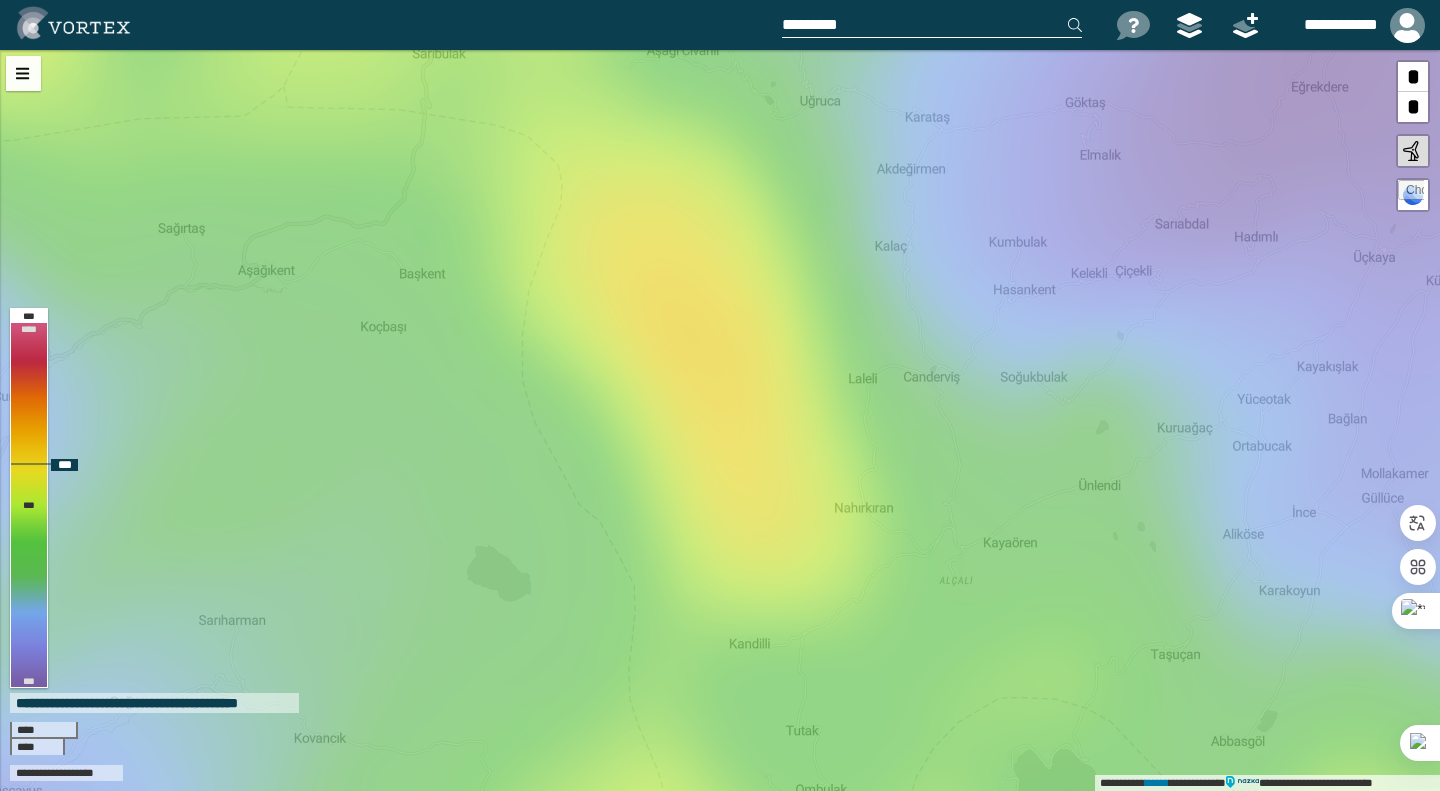 drag, startPoint x: 703, startPoint y: 367, endPoint x: 727, endPoint y: 414, distance: 52.773098 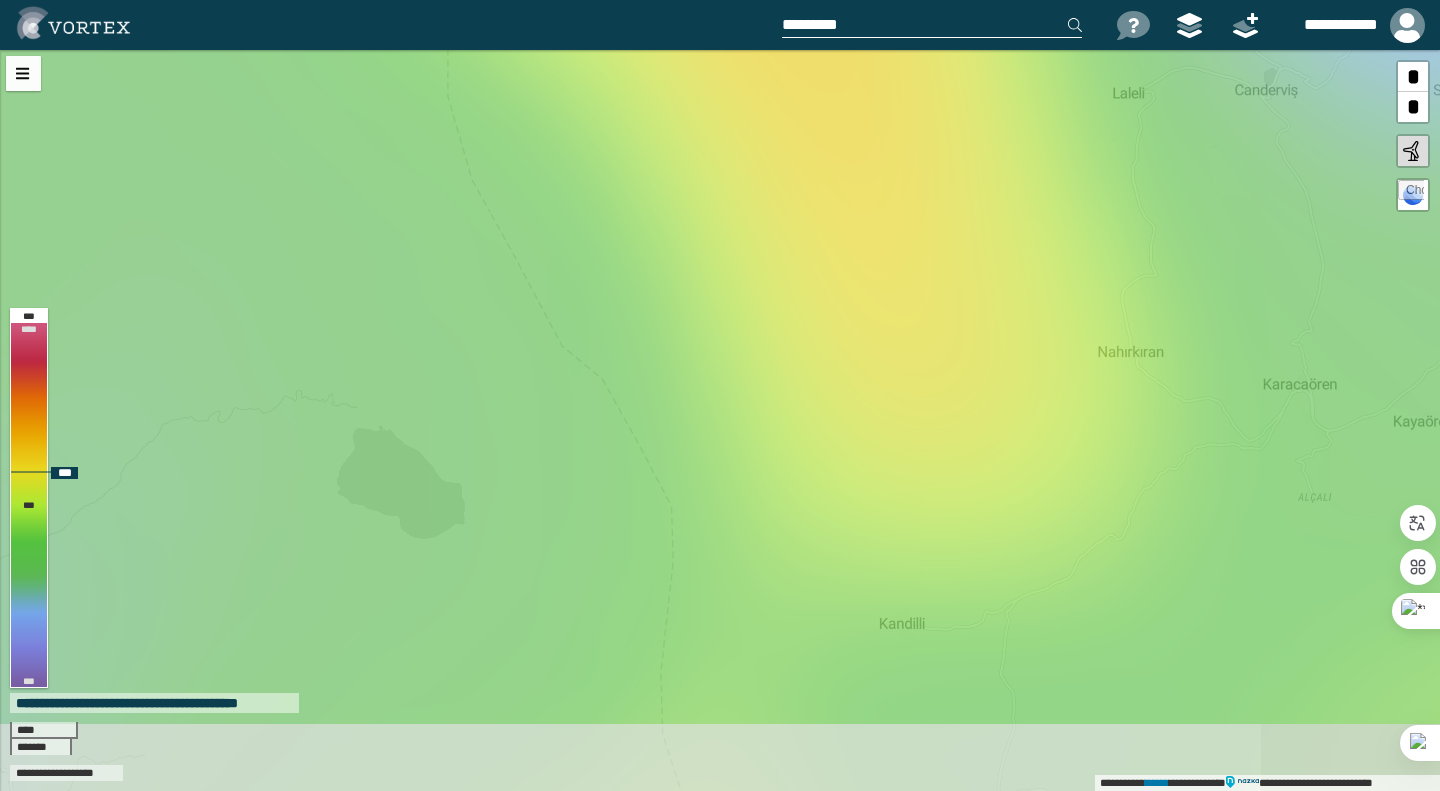 drag, startPoint x: 756, startPoint y: 570, endPoint x: 845, endPoint y: 396, distance: 195.44052 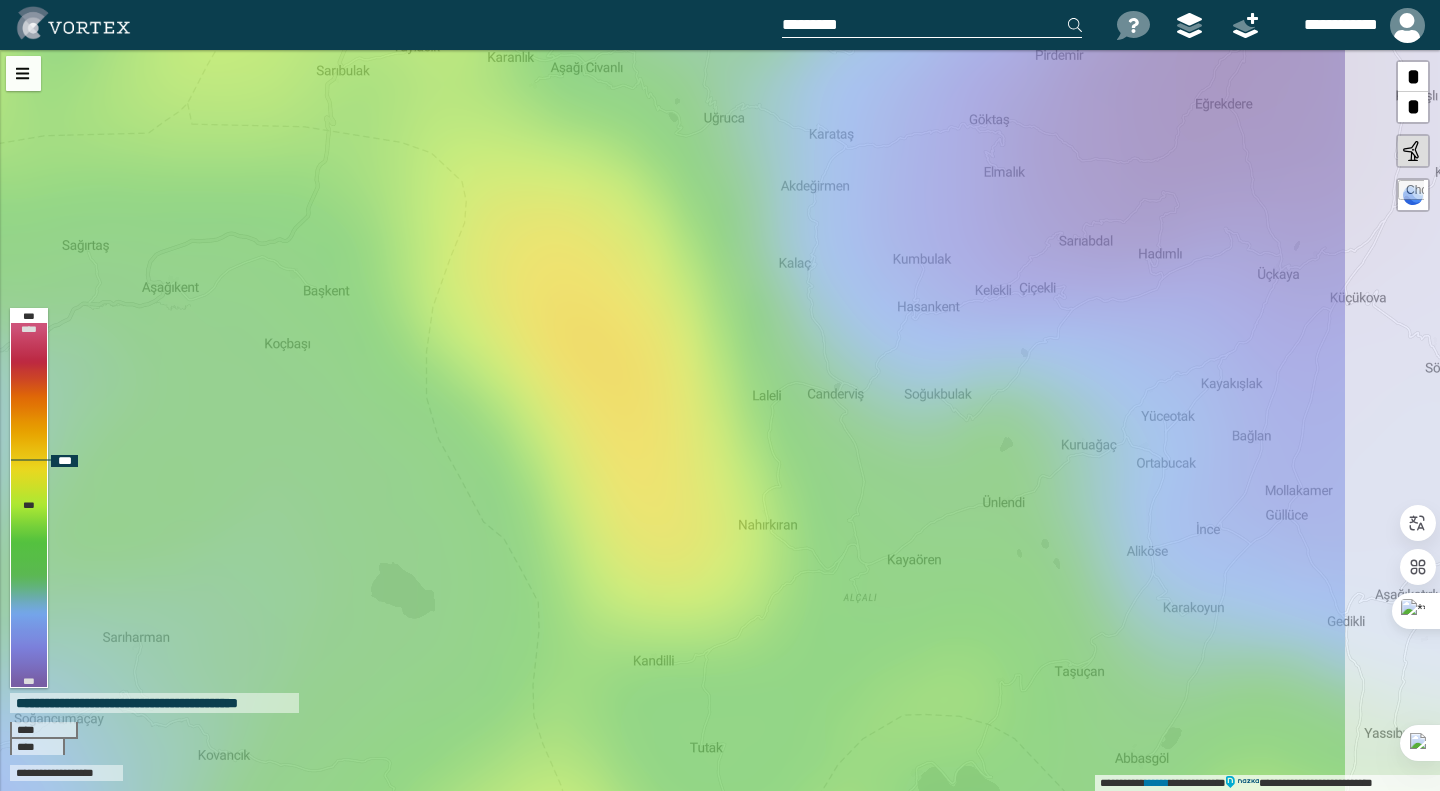 drag, startPoint x: 723, startPoint y: 332, endPoint x: 542, endPoint y: 366, distance: 184.16568 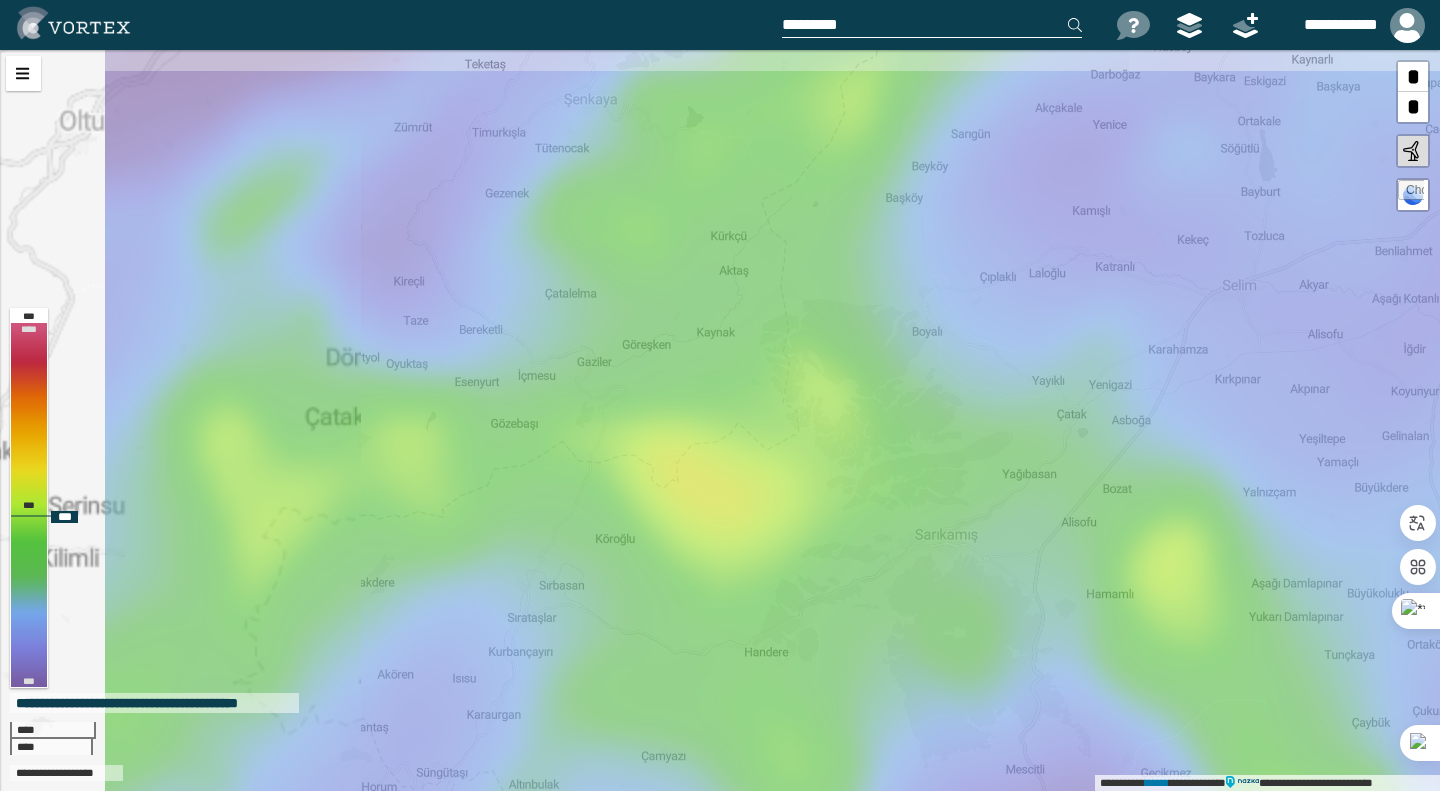 drag, startPoint x: 660, startPoint y: 312, endPoint x: 782, endPoint y: 453, distance: 186.45375 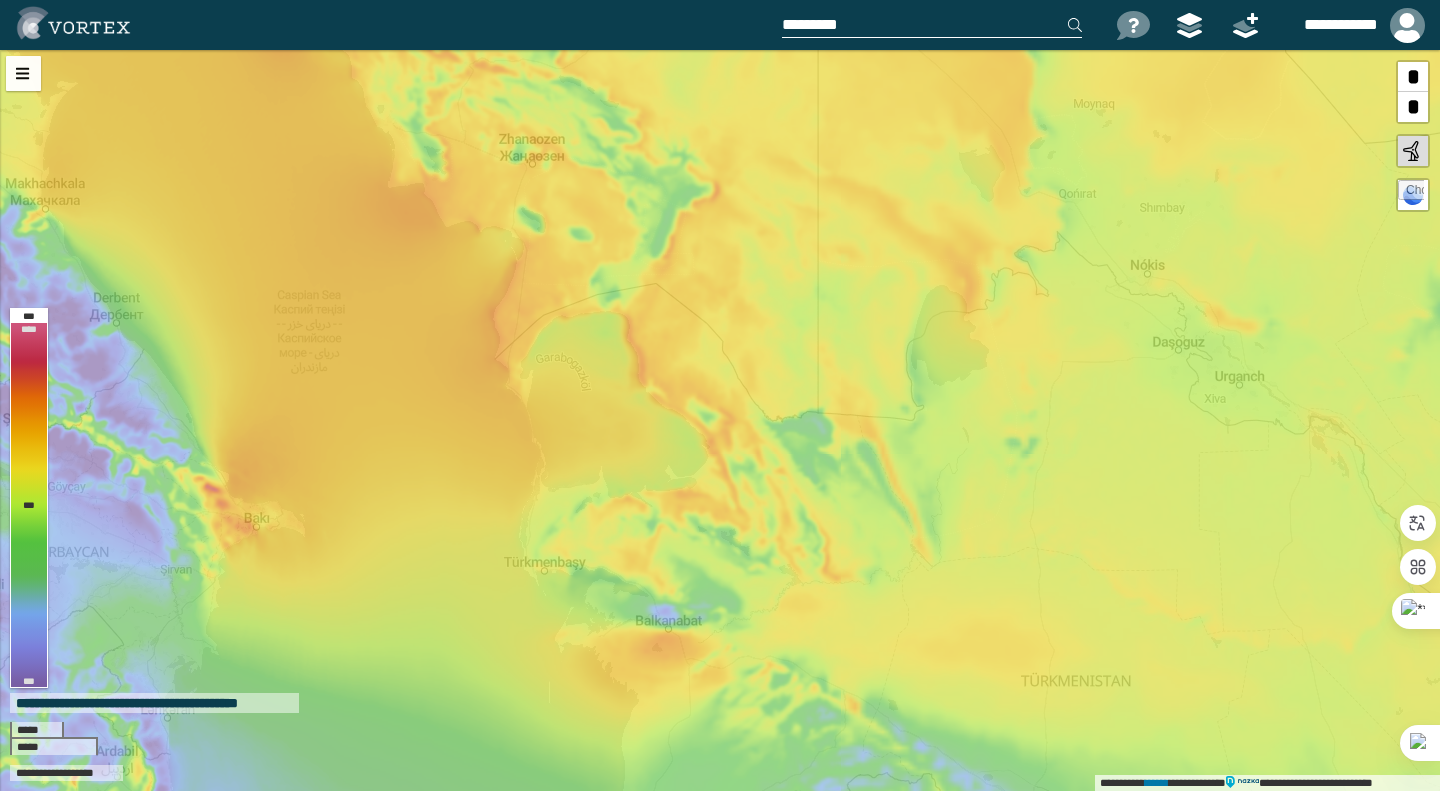 click at bounding box center [1411, 193] 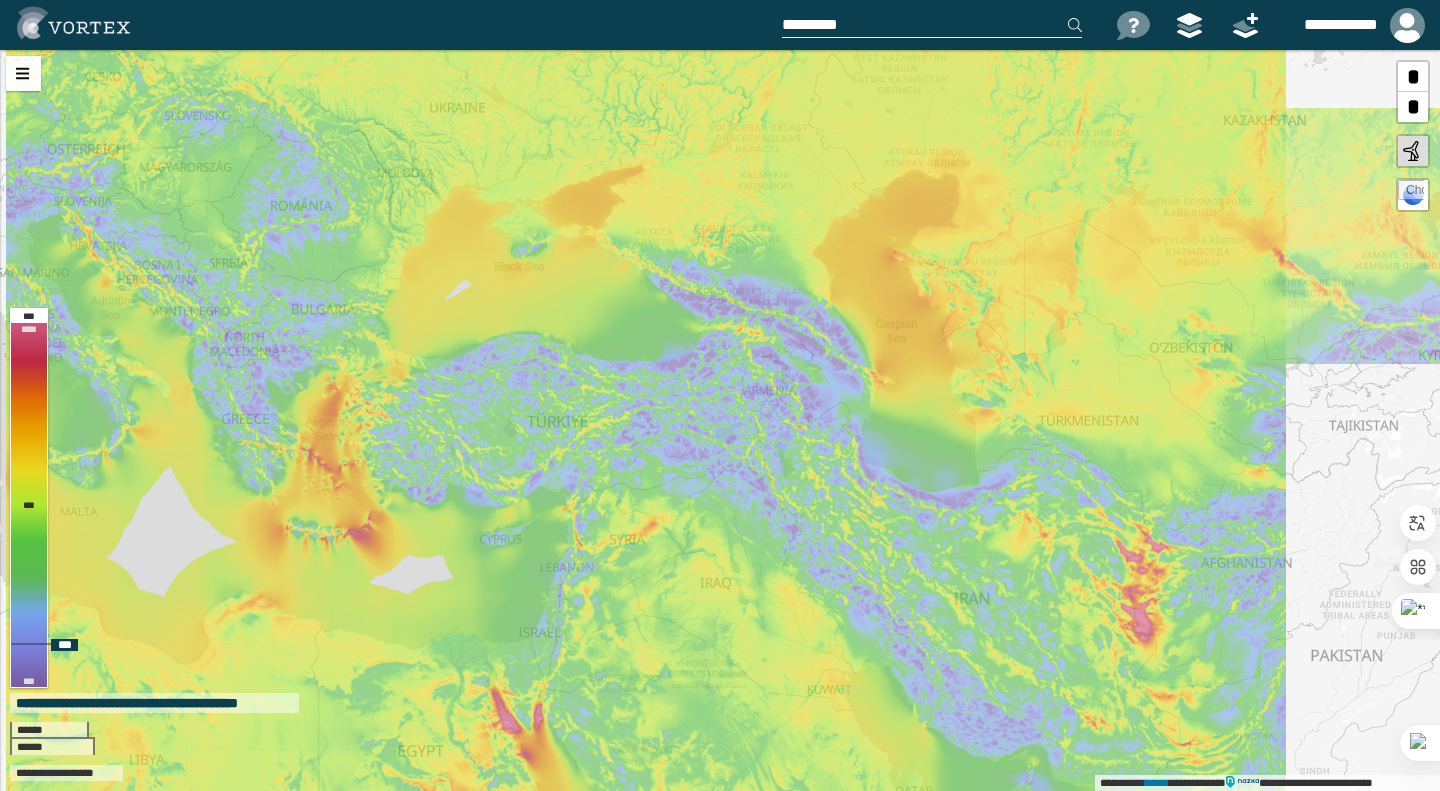 drag, startPoint x: 534, startPoint y: 418, endPoint x: 839, endPoint y: 410, distance: 305.1049 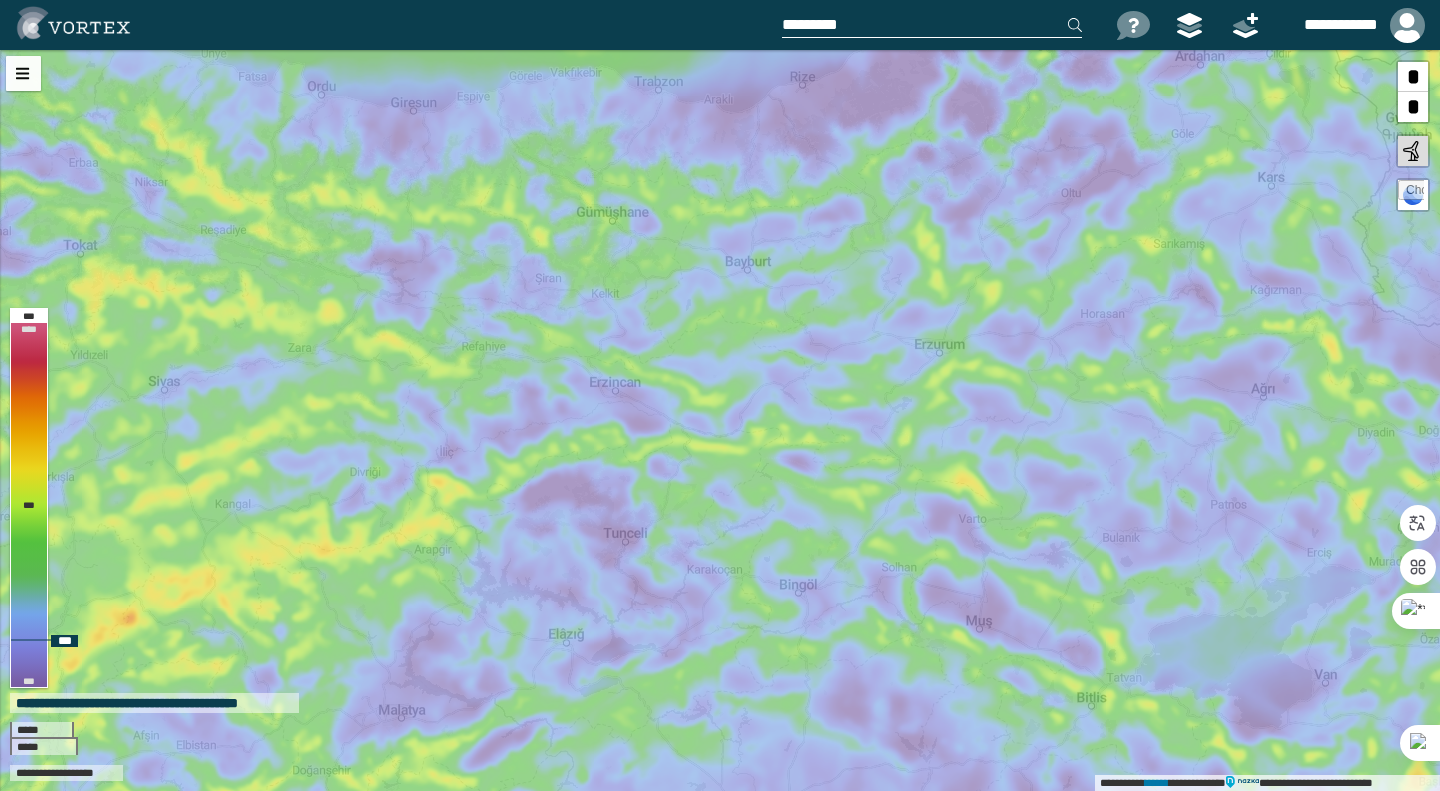drag, startPoint x: 982, startPoint y: 330, endPoint x: 627, endPoint y: 425, distance: 367.4915 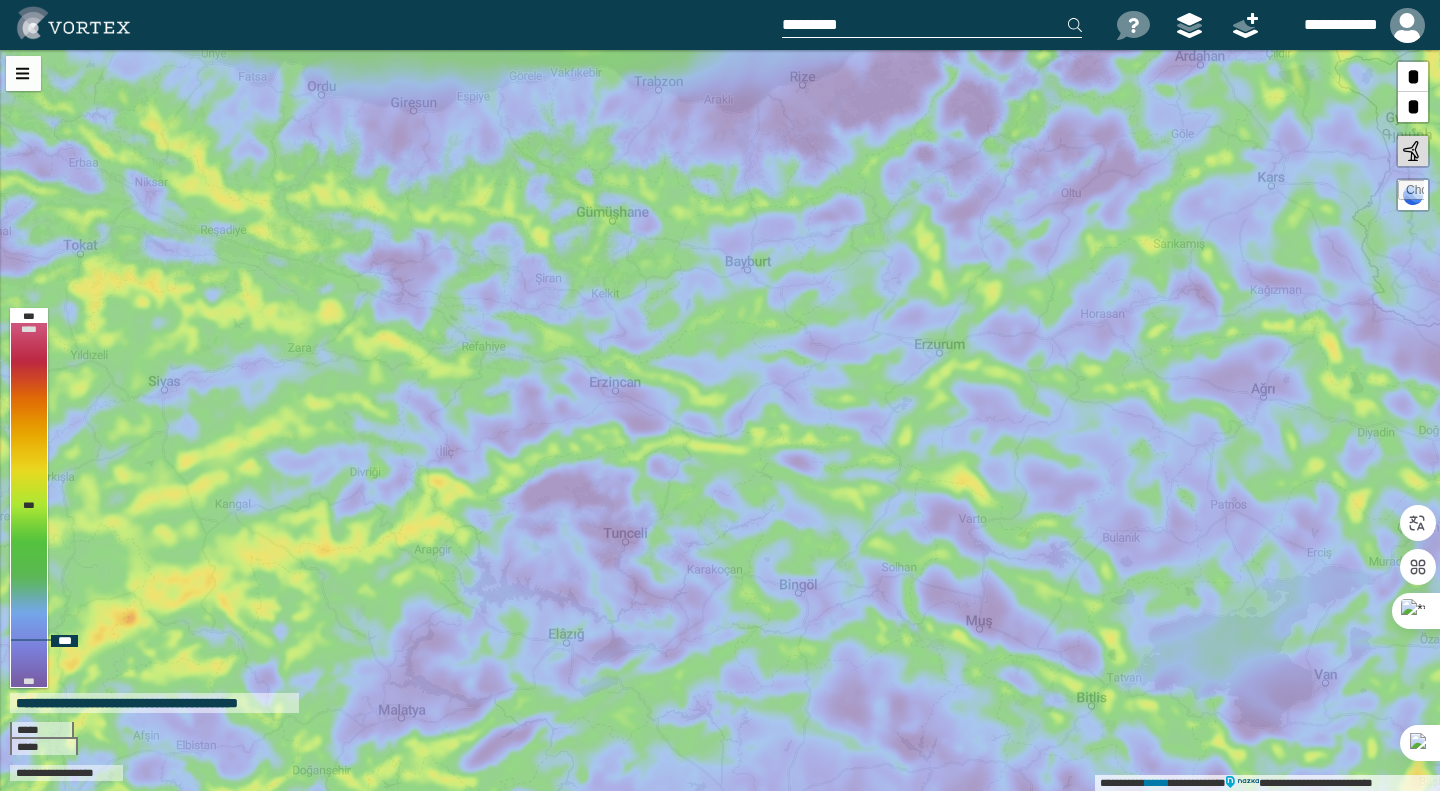 click on "**********" at bounding box center (720, 420) 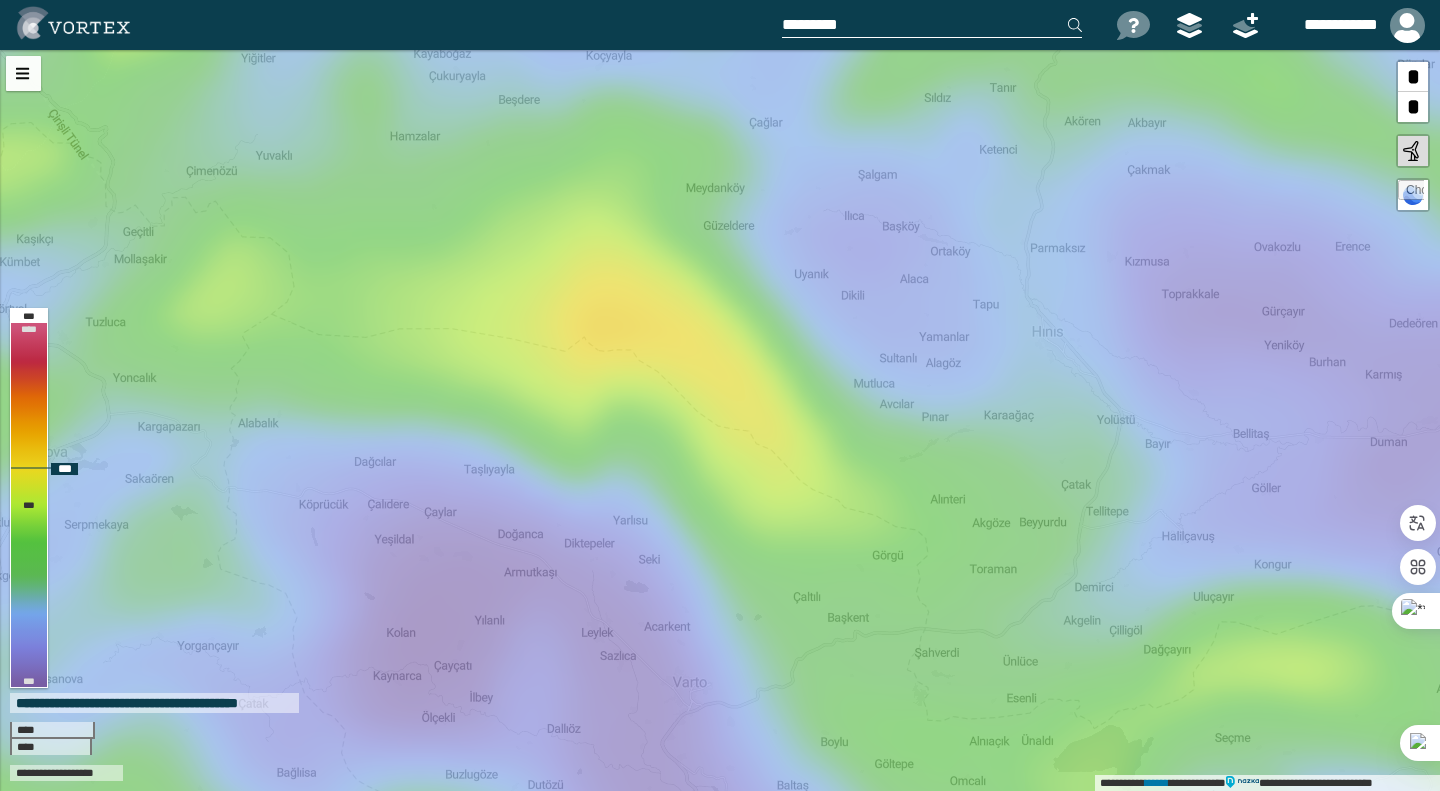 drag, startPoint x: 742, startPoint y: 485, endPoint x: 663, endPoint y: 314, distance: 188.36667 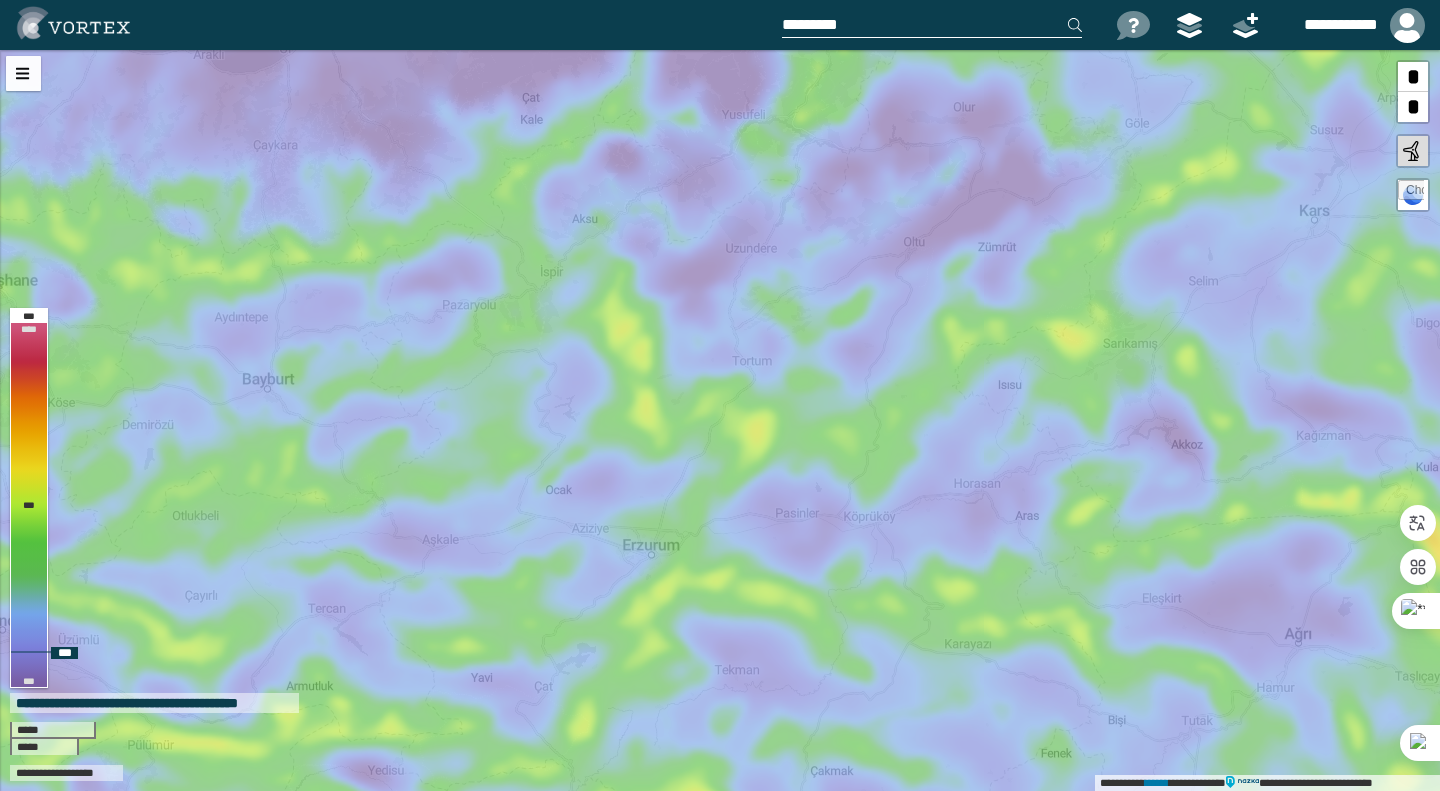 drag, startPoint x: 699, startPoint y: 237, endPoint x: 732, endPoint y: 681, distance: 445.22467 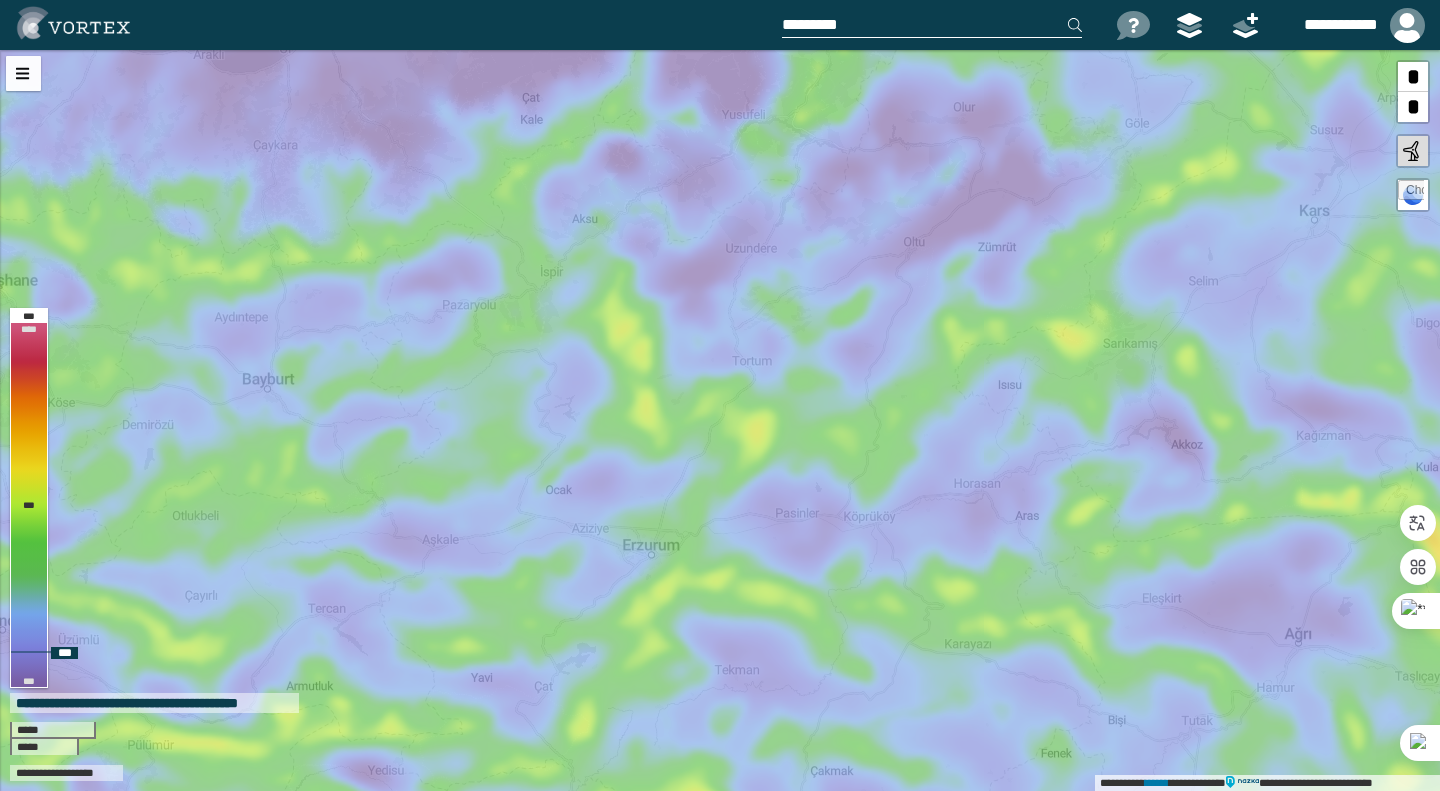 click on "**********" at bounding box center [720, 420] 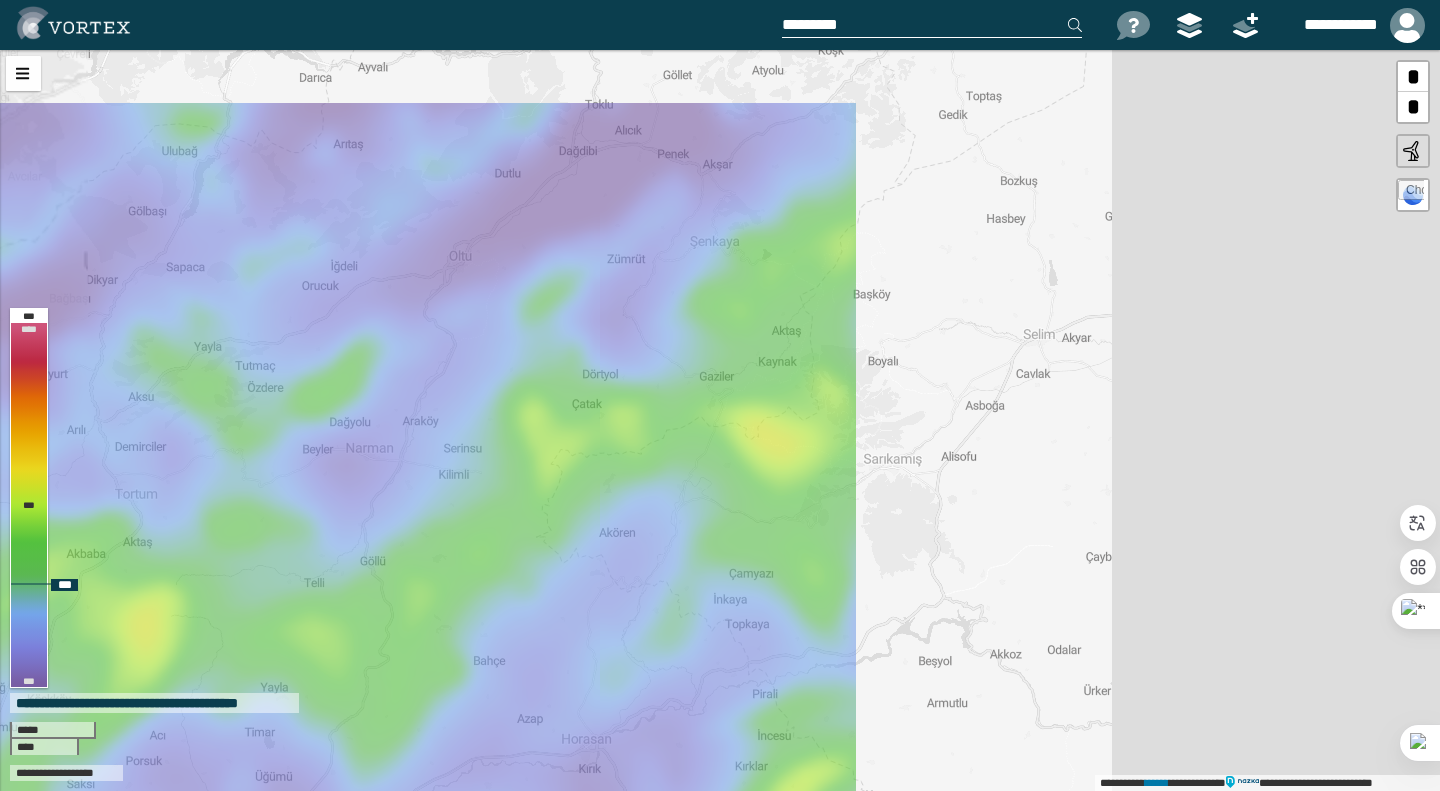 drag, startPoint x: 1024, startPoint y: 413, endPoint x: 323, endPoint y: 585, distance: 721.7929 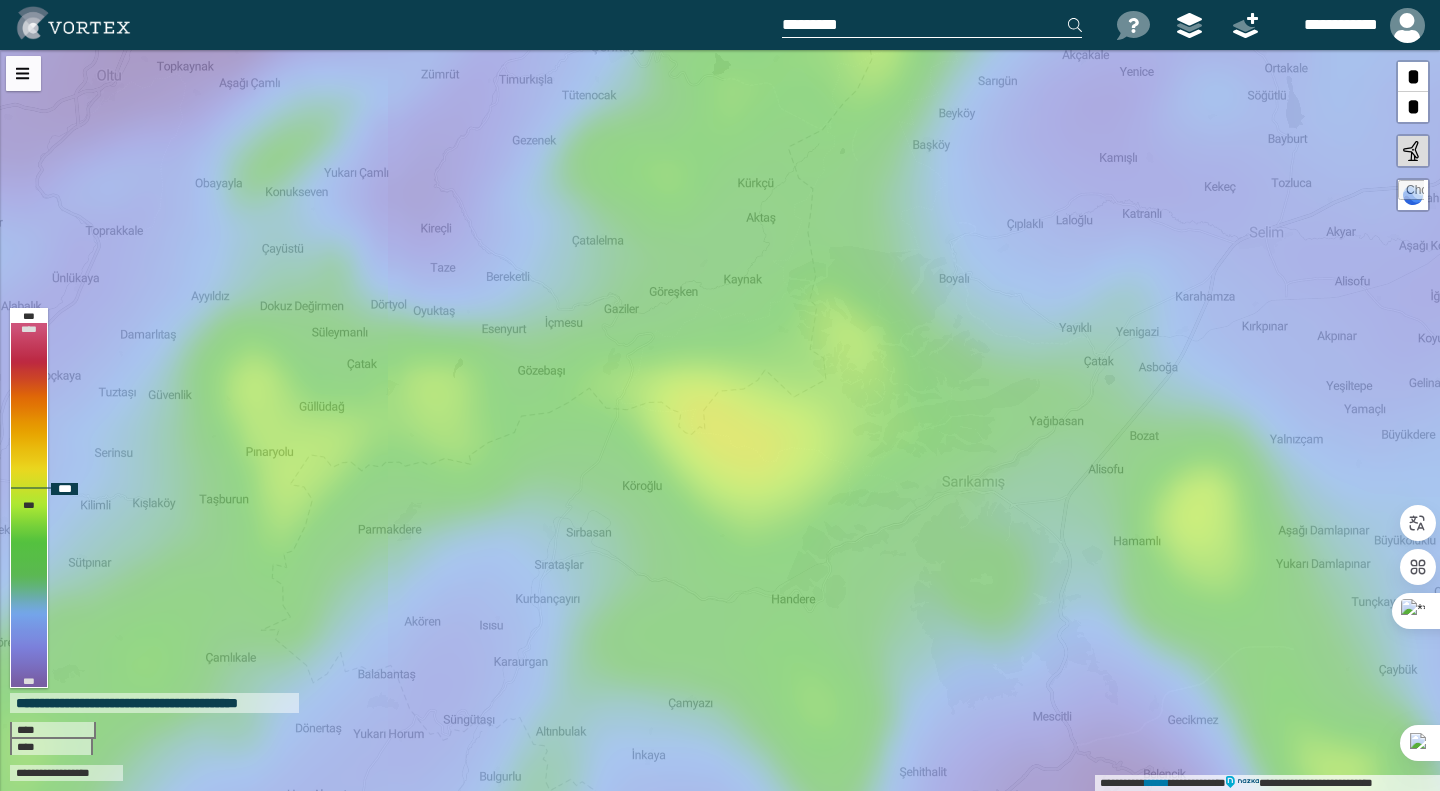 drag, startPoint x: 749, startPoint y: 444, endPoint x: 587, endPoint y: 459, distance: 162.69296 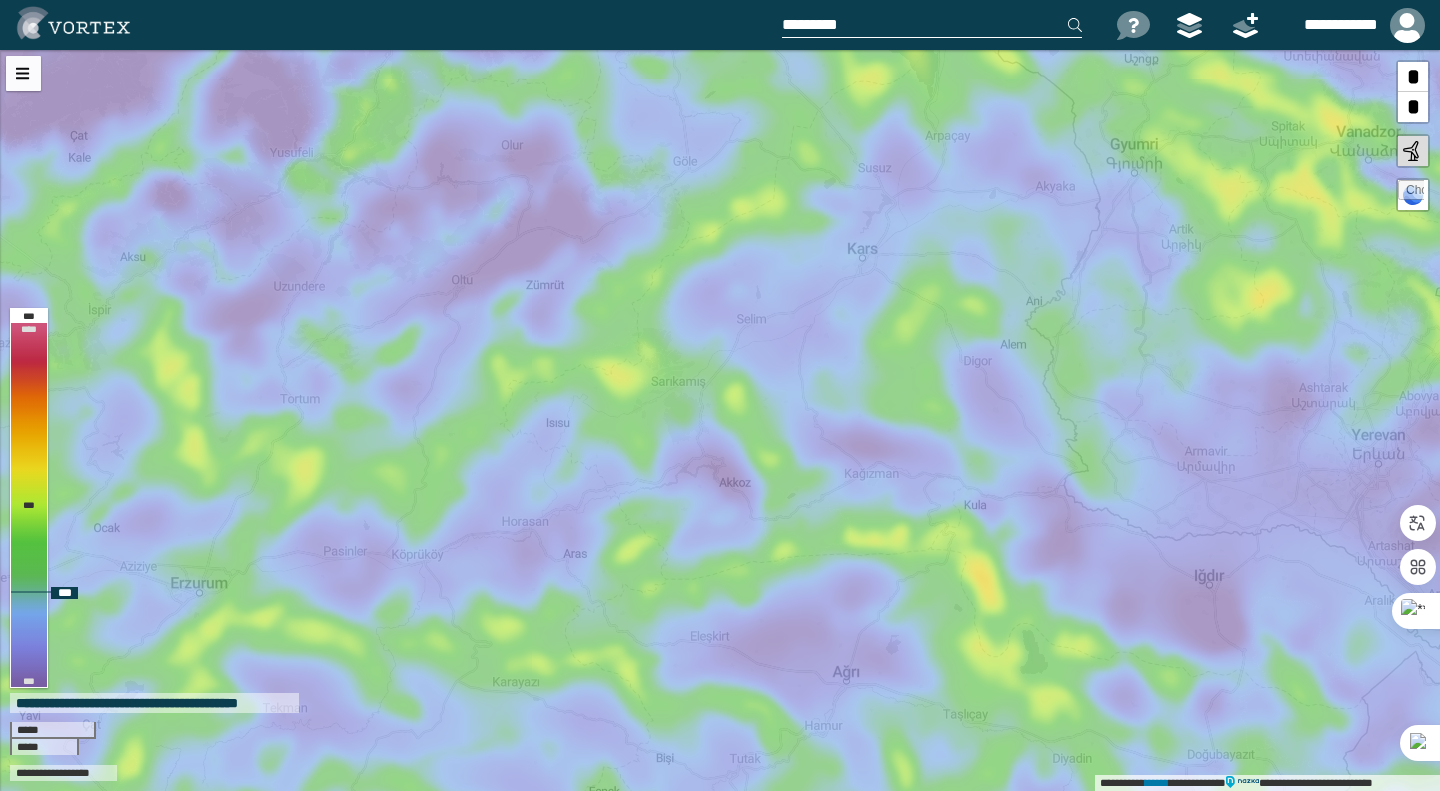 drag, startPoint x: 787, startPoint y: 464, endPoint x: 781, endPoint y: 438, distance: 26.683329 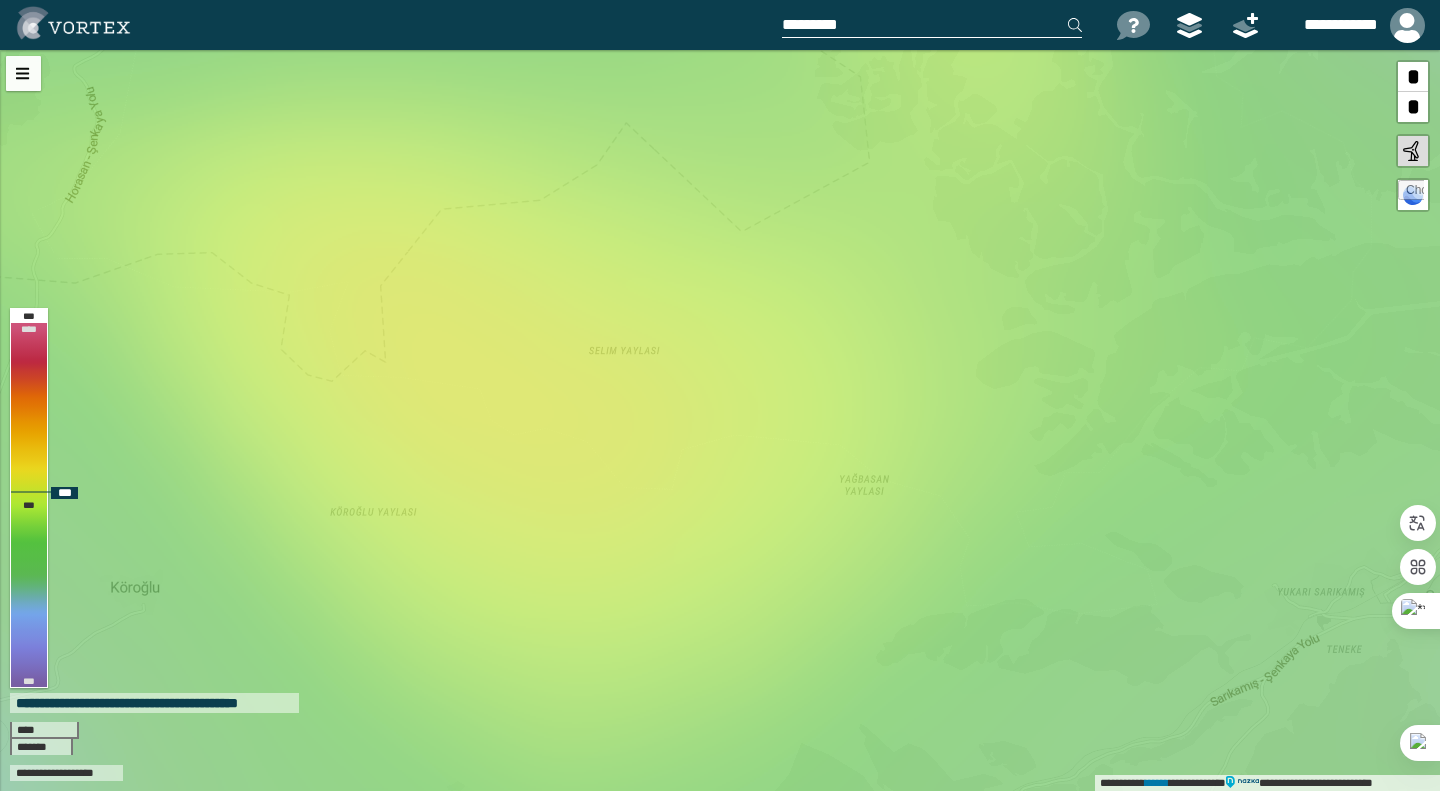 drag, startPoint x: 778, startPoint y: 341, endPoint x: 679, endPoint y: 457, distance: 152.50246 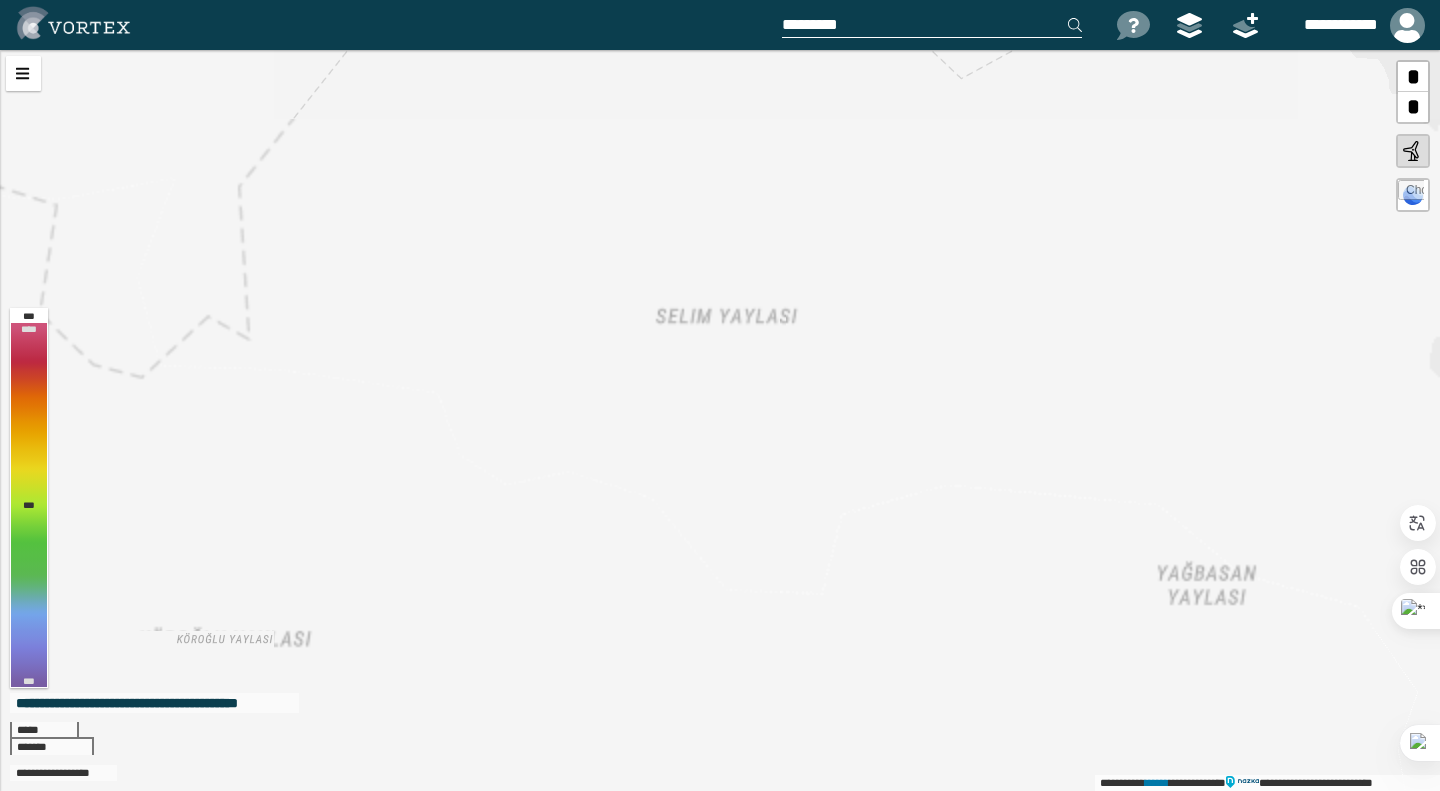 drag, startPoint x: 791, startPoint y: 528, endPoint x: 696, endPoint y: 434, distance: 133.64505 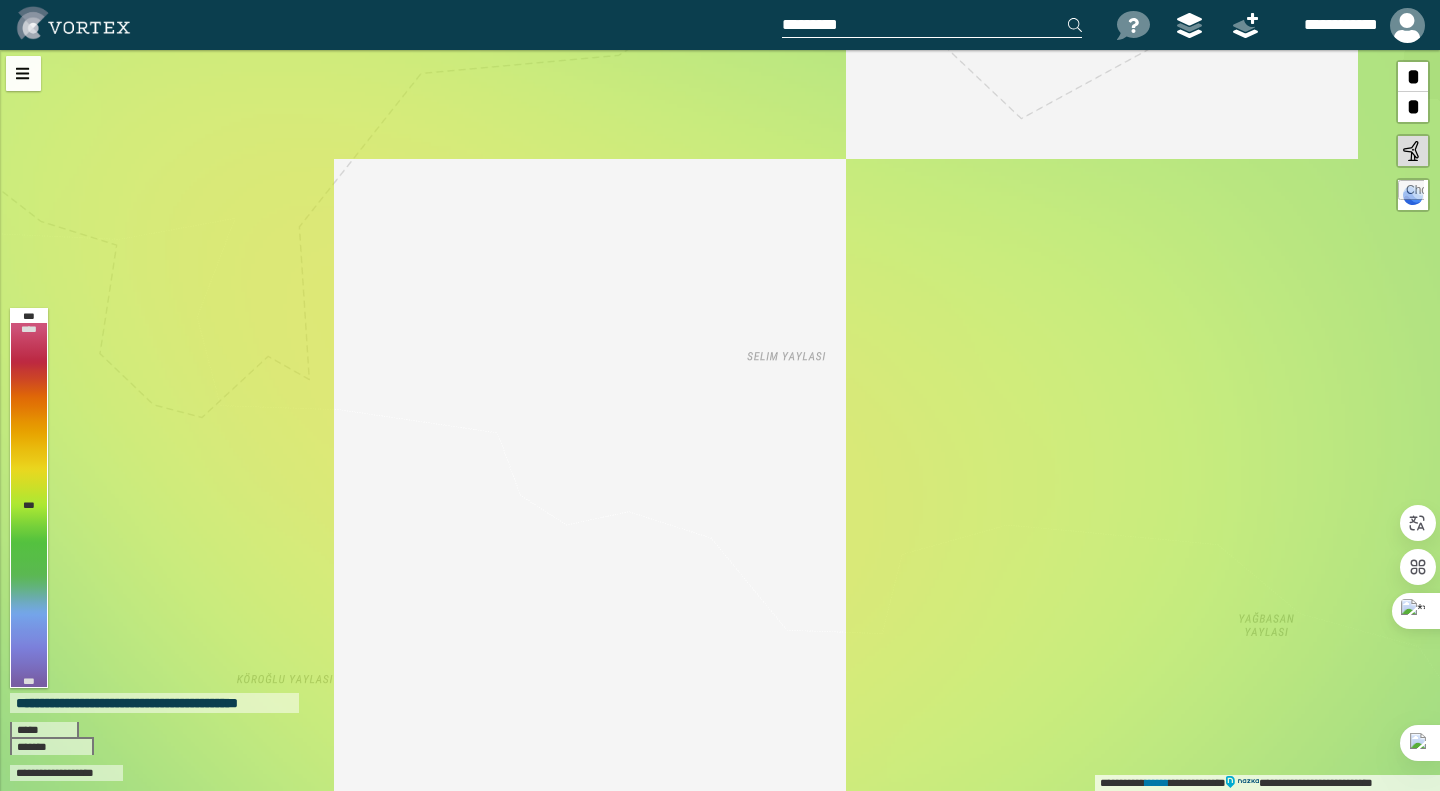 drag, startPoint x: 749, startPoint y: 485, endPoint x: 708, endPoint y: 470, distance: 43.65776 